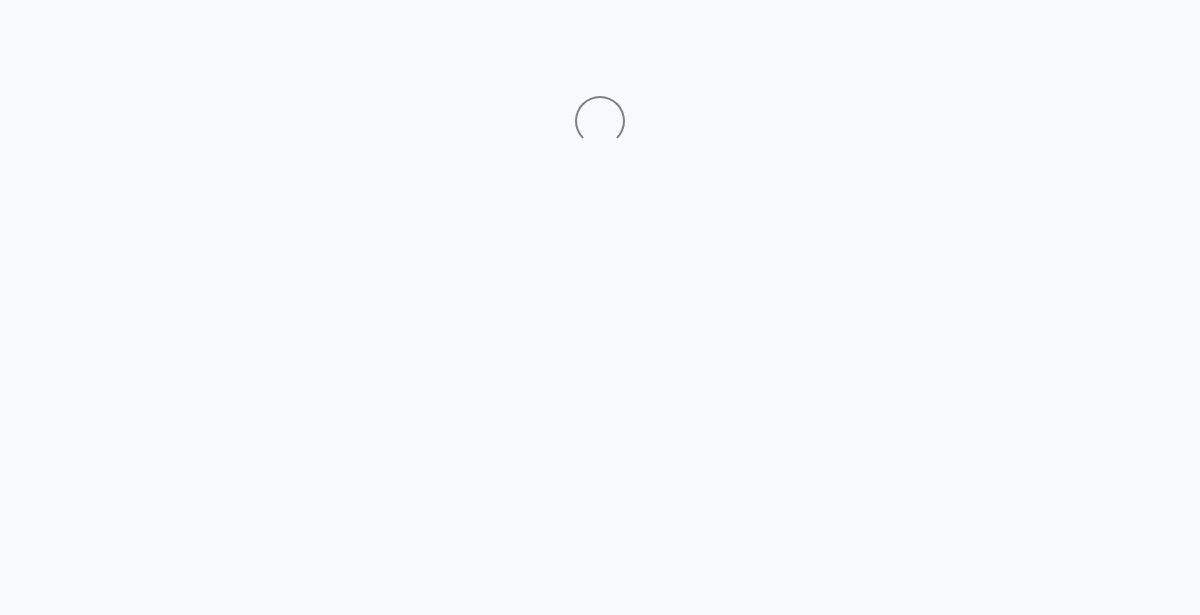 scroll, scrollTop: 0, scrollLeft: 0, axis: both 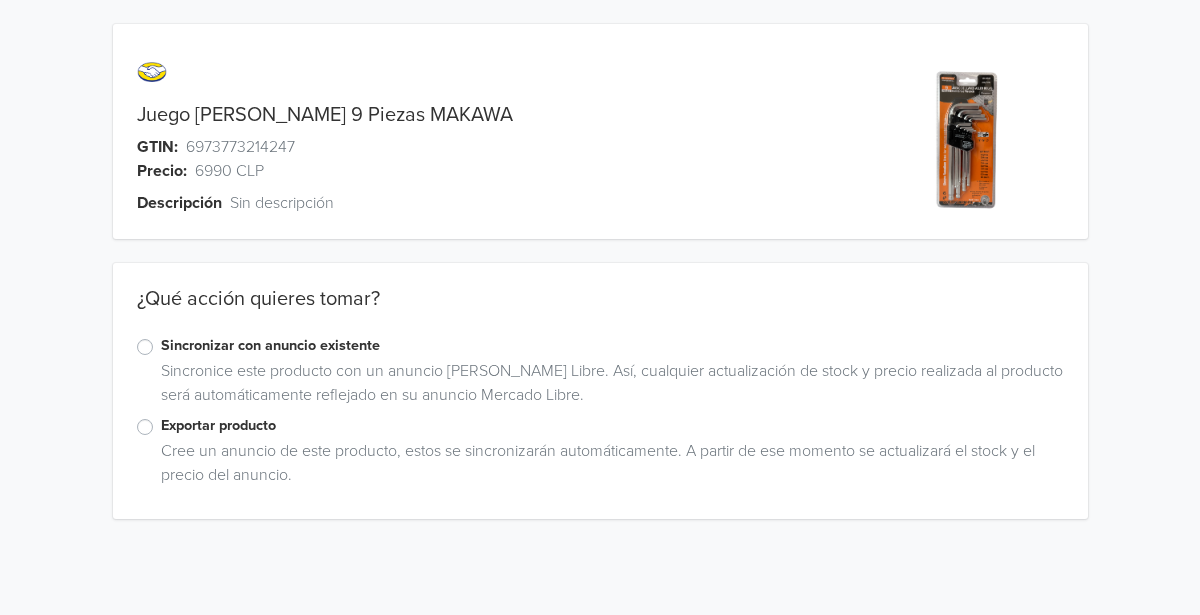 click on "Exportar producto" at bounding box center (612, 426) 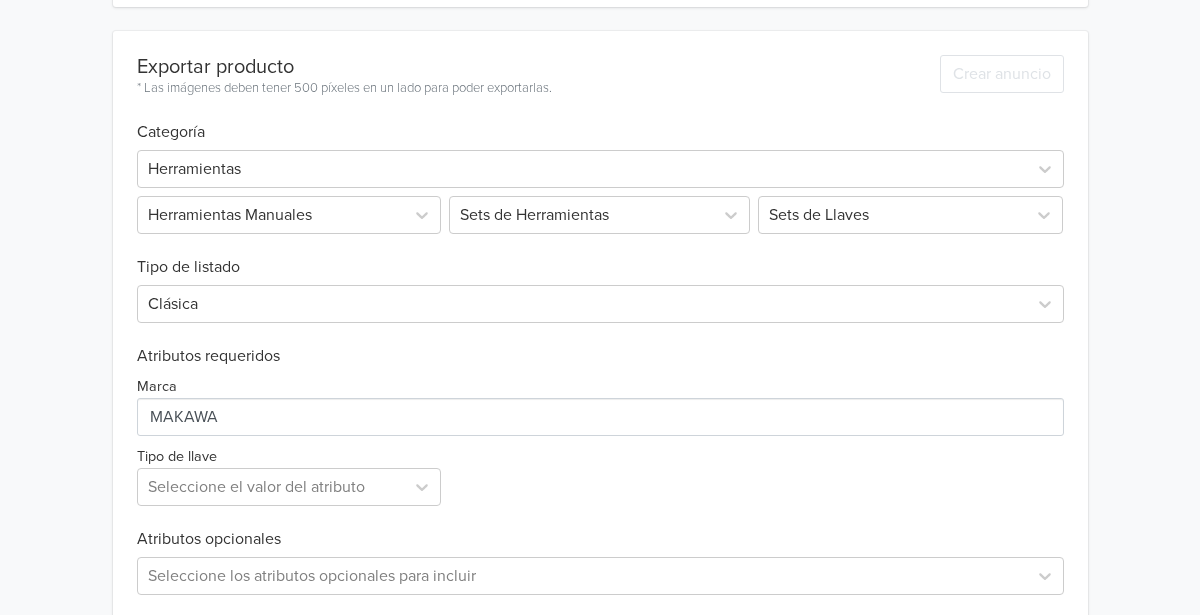 scroll, scrollTop: 602, scrollLeft: 0, axis: vertical 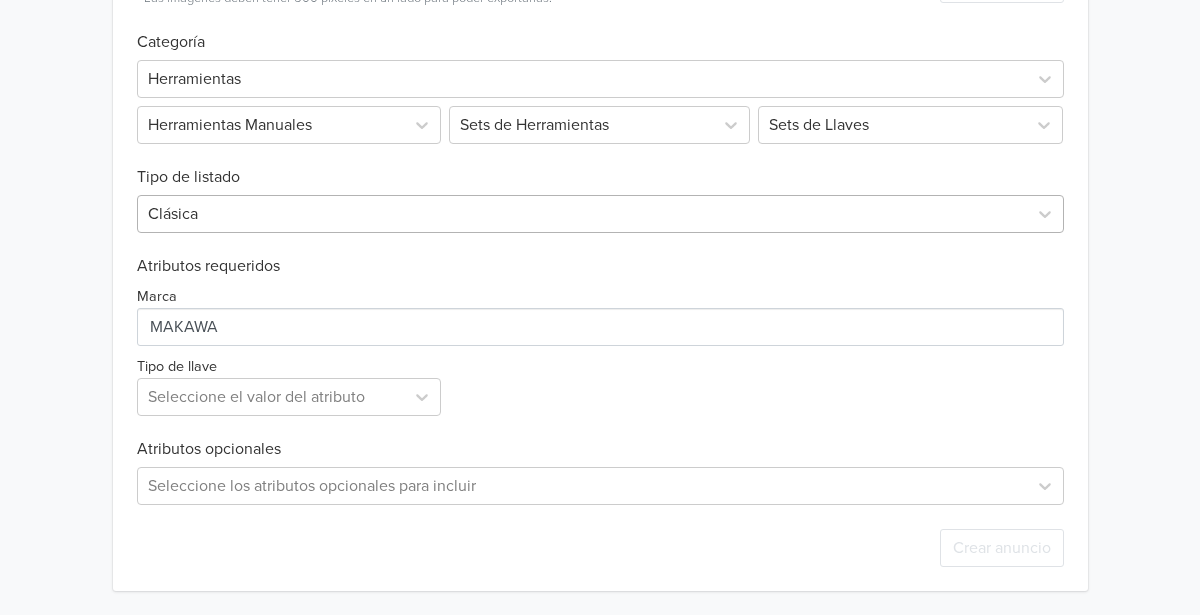 click at bounding box center [582, 214] 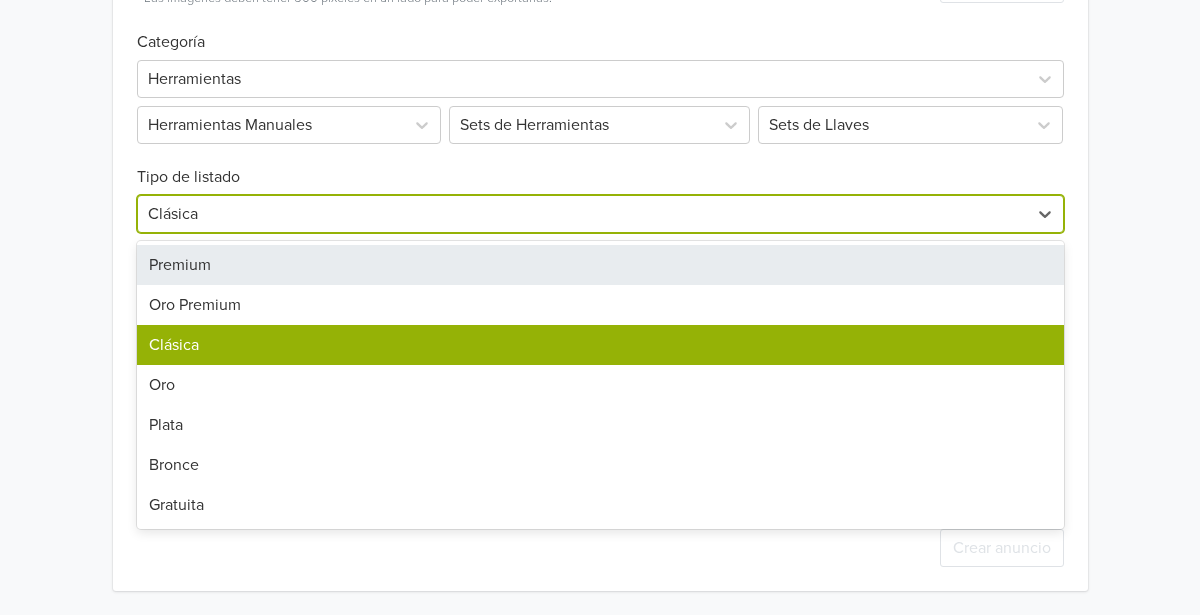 click on "Premium" at bounding box center [600, 265] 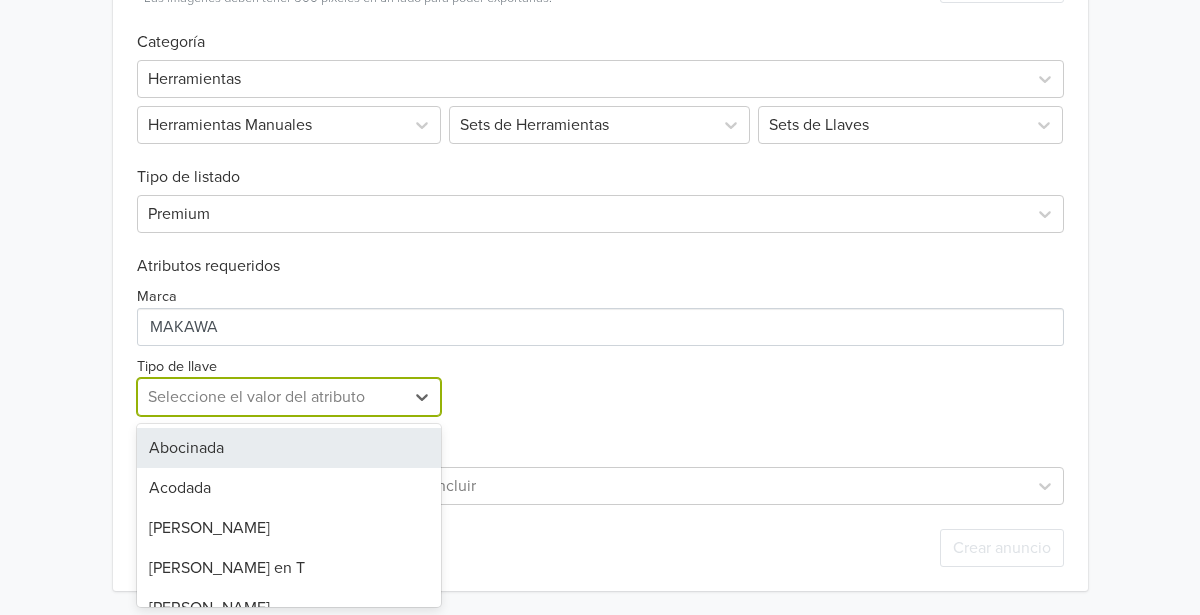 click at bounding box center (271, 397) 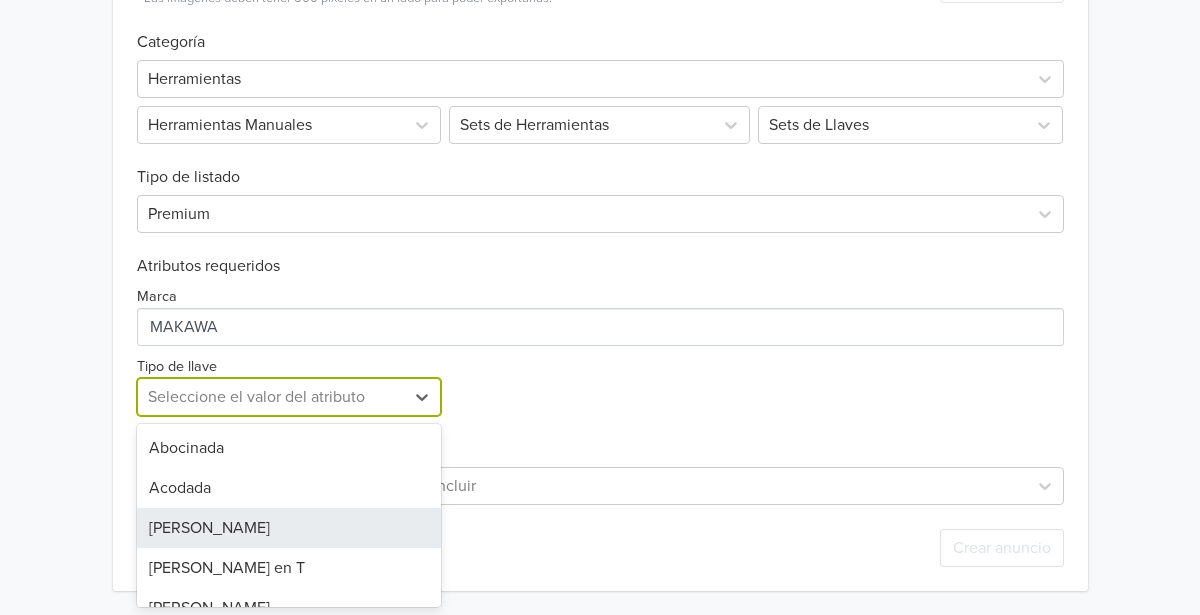 click on "[PERSON_NAME]" at bounding box center [289, 528] 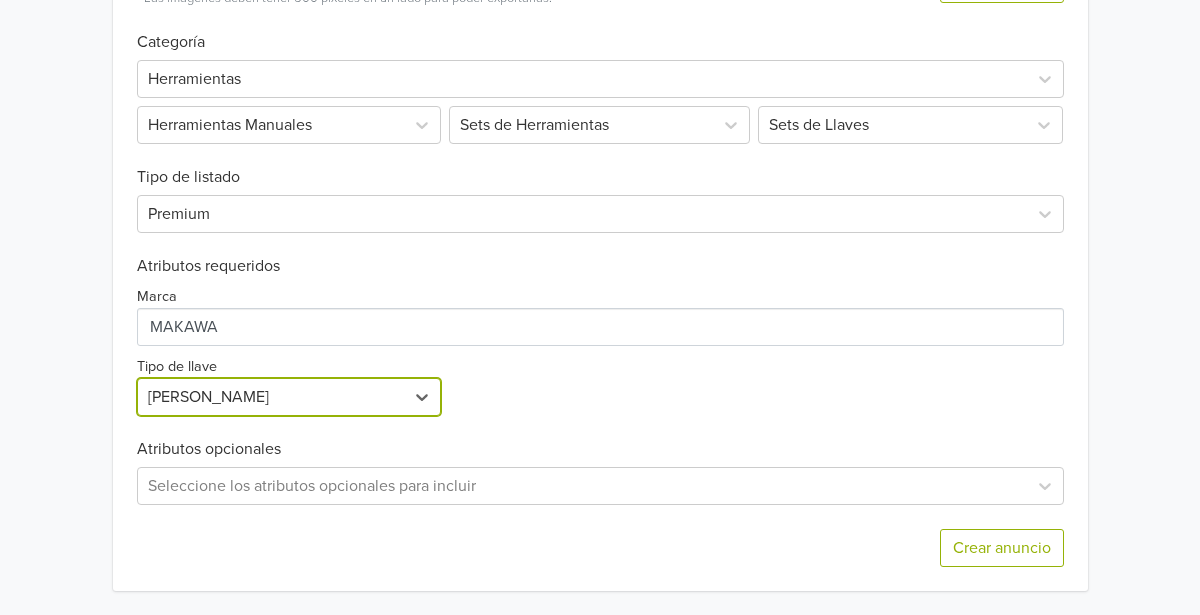 click on "Exportar producto * Las imágenes deben tener 500 píxeles en un lado para poder exportarlas. Crear anuncio Categoría Herramientas Herramientas Manuales Sets de Herramientas Sets de Llaves Tipo de listado Premium Atributos requeridos Marca Tipo de llave option Allen, selected. Allen Atributos opcionales Seleccione los atributos opcionales para incluir Crear anuncio" at bounding box center (600, 266) 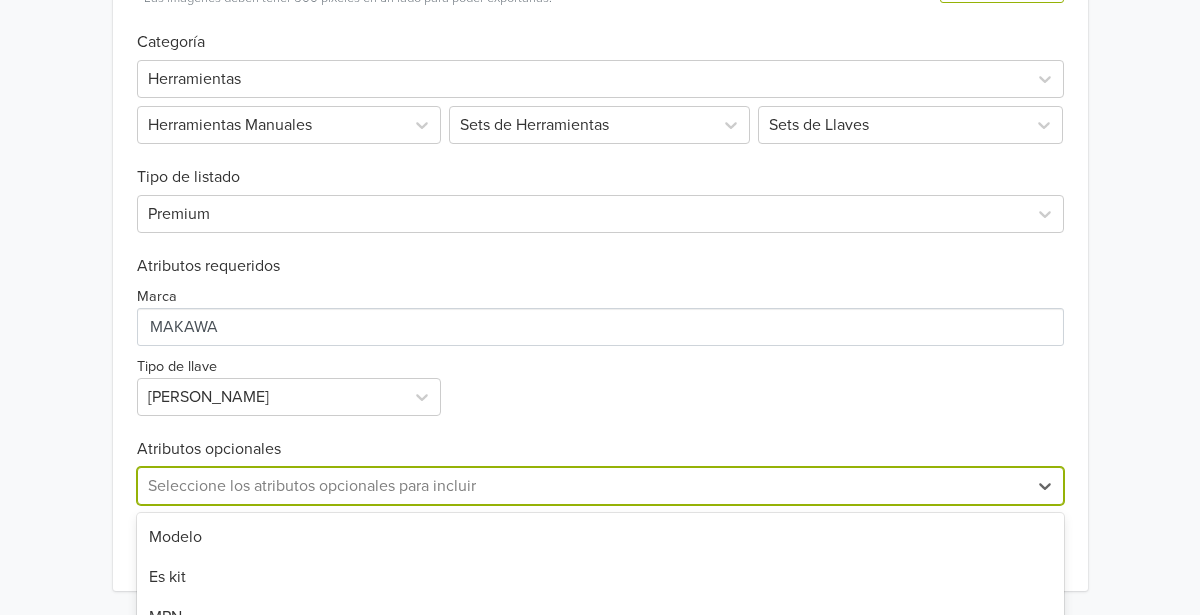 scroll, scrollTop: 800, scrollLeft: 0, axis: vertical 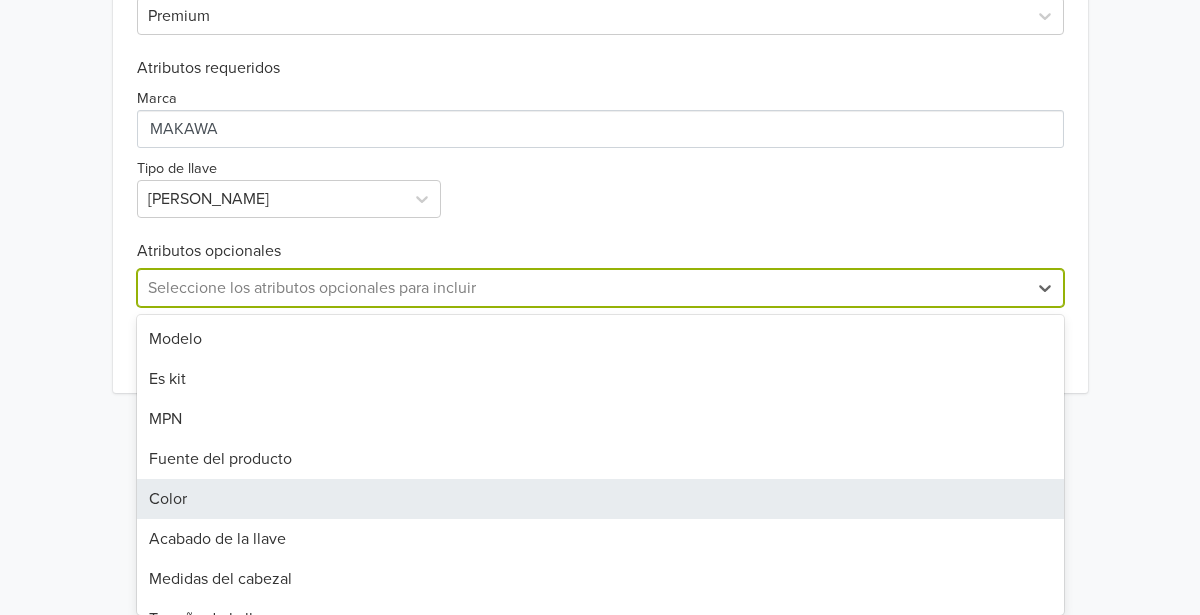 click on "Color, 5 of 17. 17 results available. Use Up and Down to choose options, press Enter to select the currently focused option, press Escape to exit the menu, press Tab to select the option and exit the menu. Seleccione los atributos opcionales para incluir Modelo Es kit MPN Fuente del producto Color Acabado de la llave Medidas del cabezal Tamaño de la llave Largo Ancho Altura Peso Tipo de cabezal Materiales Apertura máxima Con mango antideslizante Con diseño ergonómico" at bounding box center [600, 288] 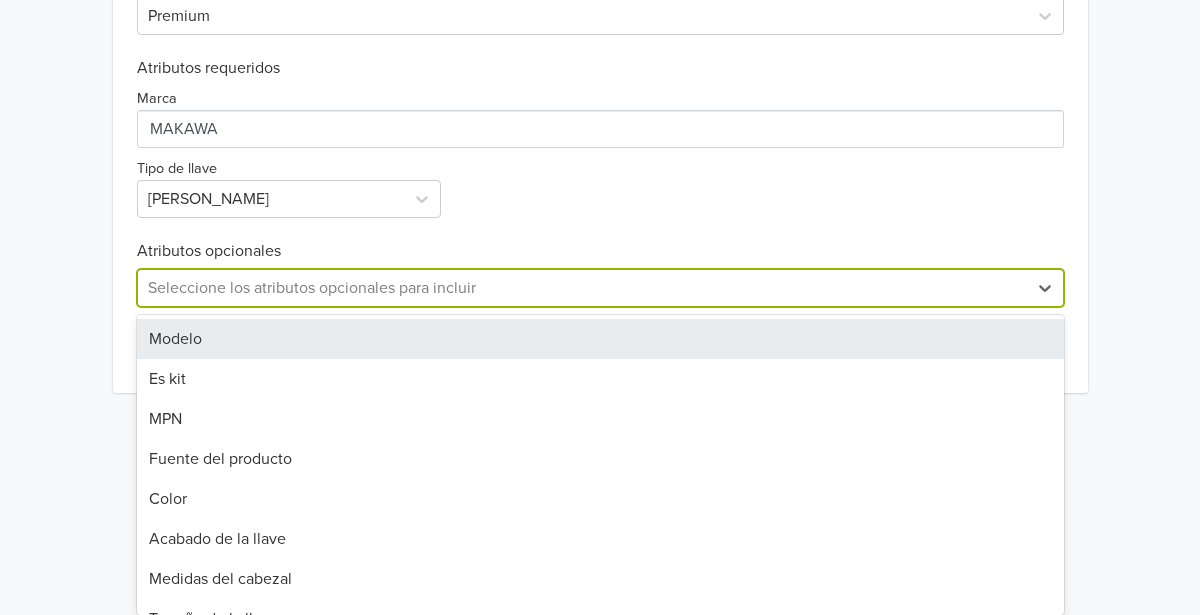 scroll, scrollTop: 602, scrollLeft: 0, axis: vertical 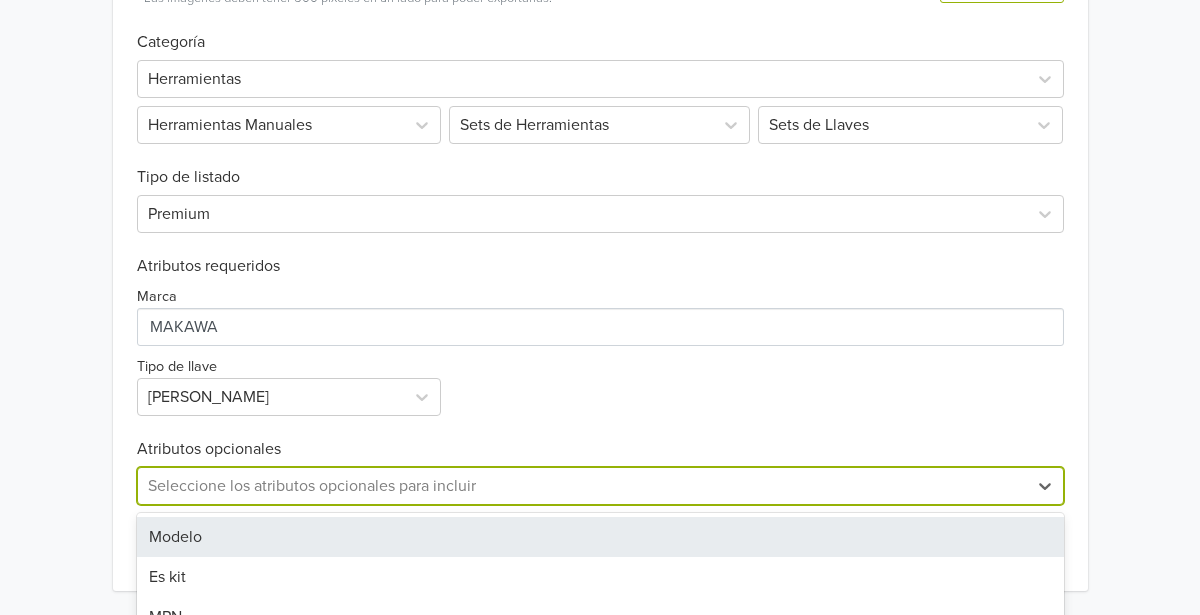 click on "Exportar producto * Las imágenes deben tener 500 píxeles en un lado para poder exportarlas. Crear anuncio Categoría Herramientas Herramientas Manuales Sets de Herramientas Sets de Llaves Tipo de listado Premium Atributos requeridos Marca Tipo de llave Allen Atributos opcionales Modelo, 1 of 17. 17 results available. Use Up and Down to choose options, press Enter to select the currently focused option, press Escape to exit the menu, press Tab to select the option and exit the menu. Seleccione los atributos opcionales para incluir Modelo Es kit MPN Fuente del producto Color Acabado de la llave Medidas del cabezal Tamaño de la llave Largo Ancho Altura Peso Tipo de cabezal Materiales Apertura máxima Con mango antideslizante Con diseño ergonómico Crear anuncio" at bounding box center (600, 266) 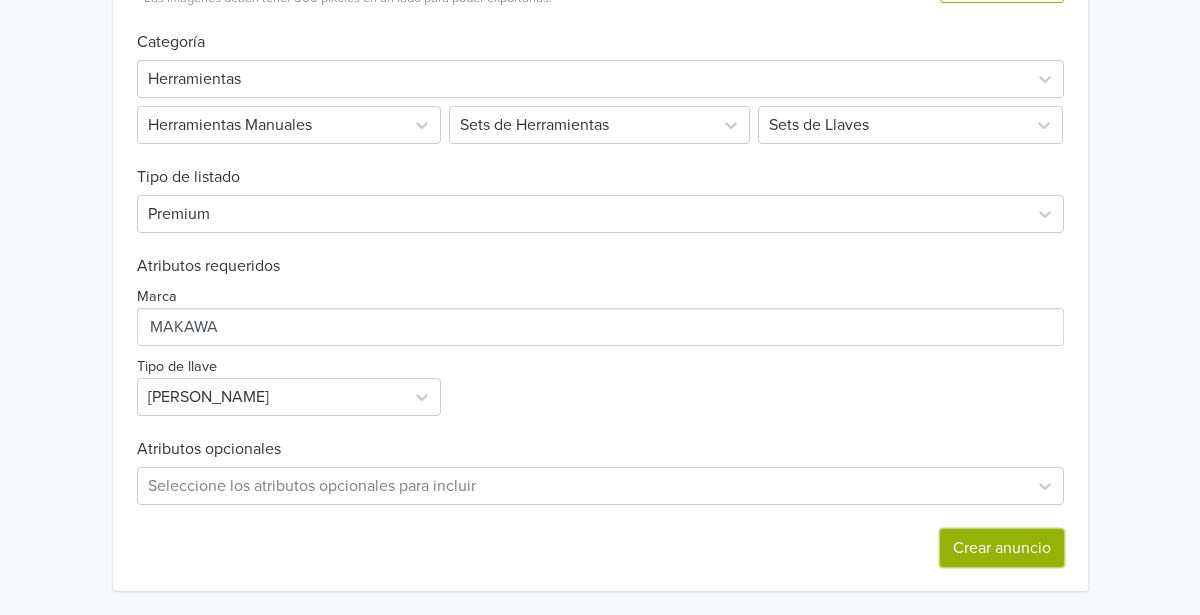 click on "Crear anuncio" at bounding box center (1002, 548) 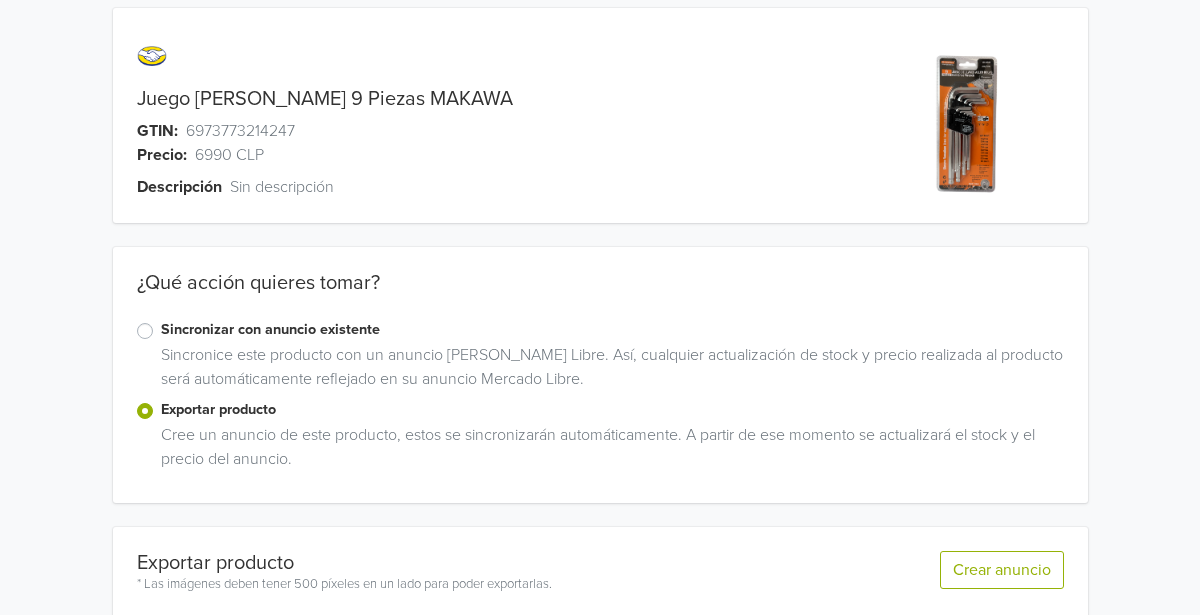 scroll, scrollTop: 0, scrollLeft: 0, axis: both 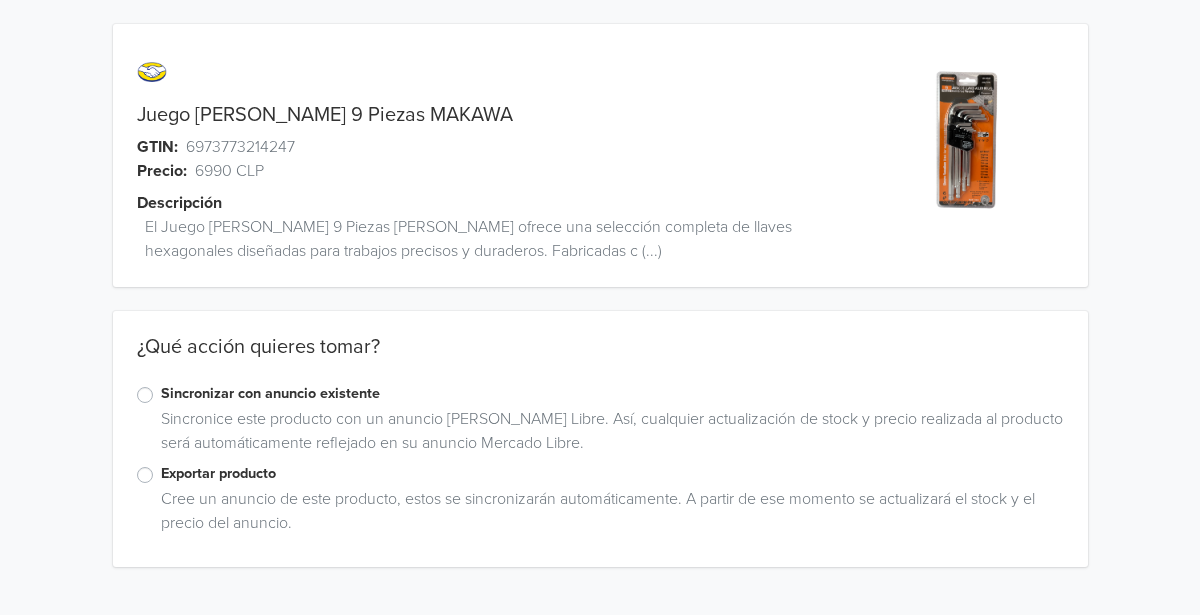 click on "Cree un anuncio de este producto, estos se sincronizarán automáticamente. A partir de ese momento se actualizará el stock y el precio del anuncio." at bounding box center (608, 515) 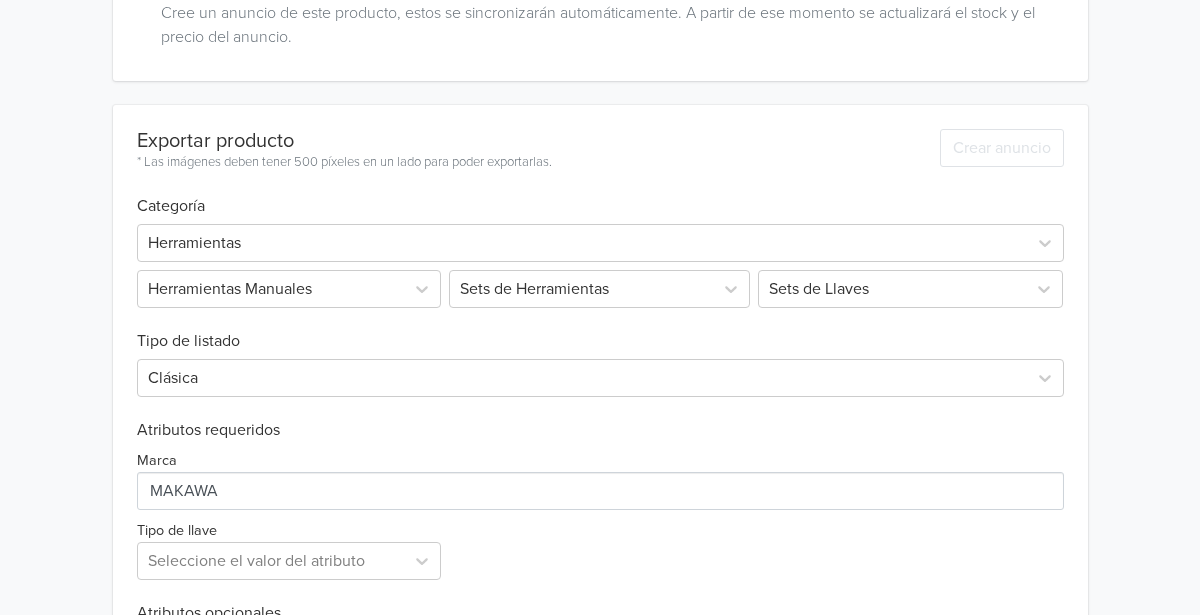 scroll, scrollTop: 488, scrollLeft: 0, axis: vertical 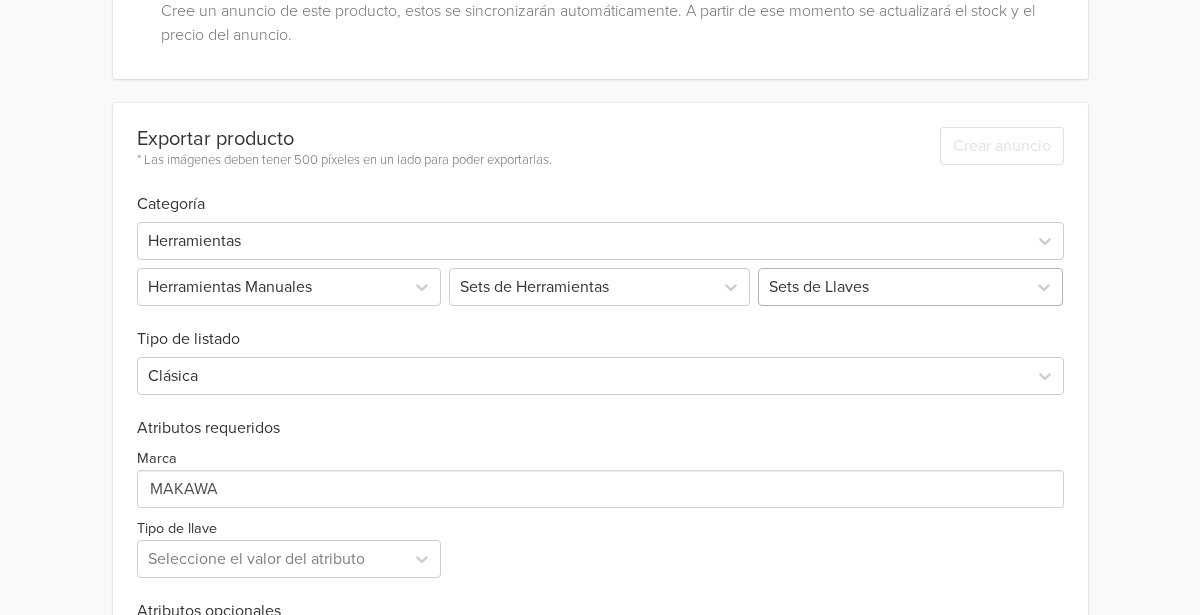 click at bounding box center [892, 287] 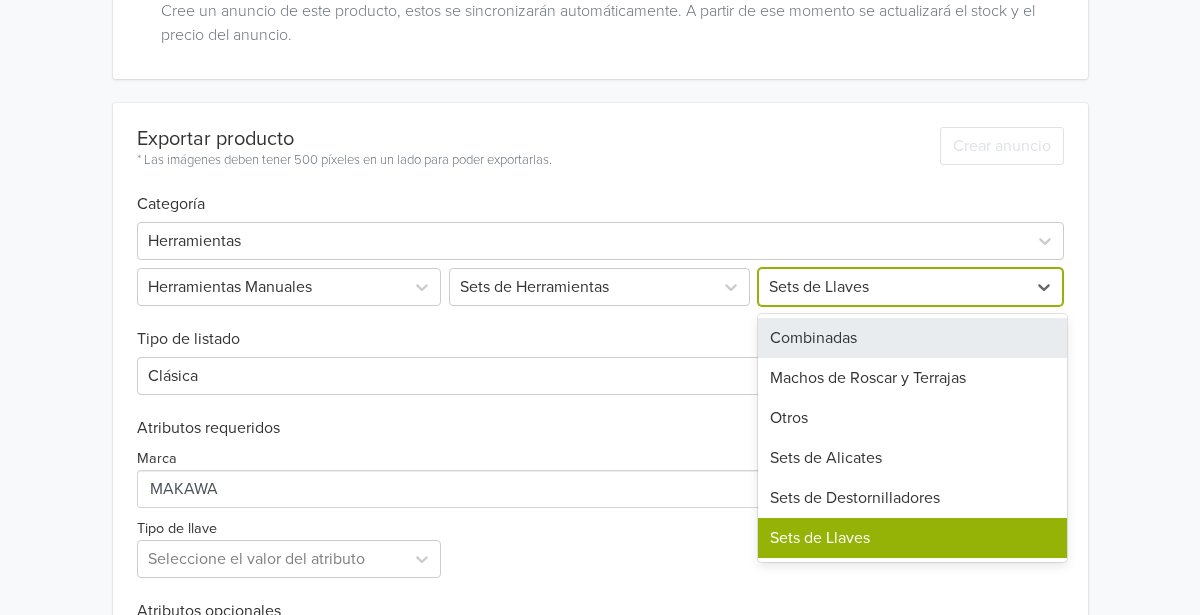 click on "Categoría" at bounding box center (600, 192) 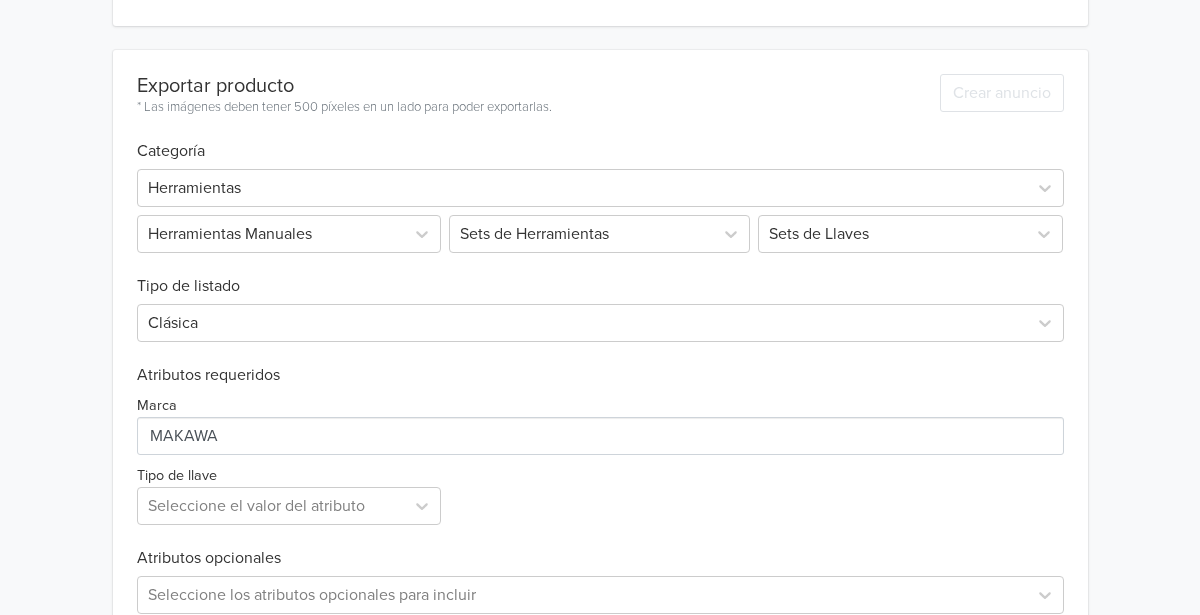scroll, scrollTop: 566, scrollLeft: 0, axis: vertical 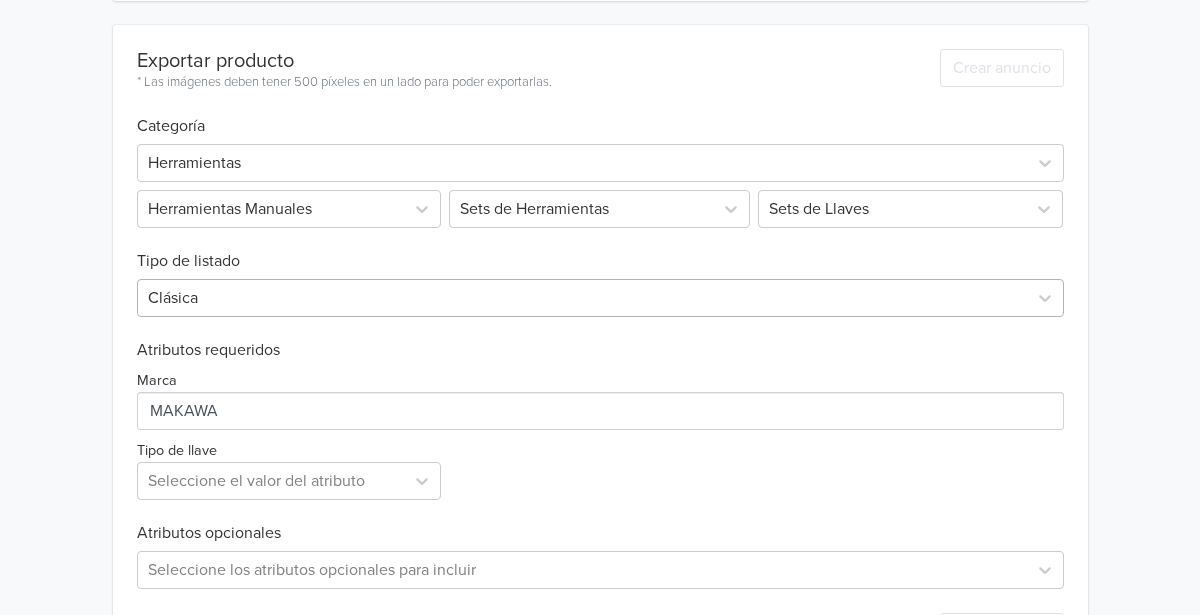 click at bounding box center [582, 298] 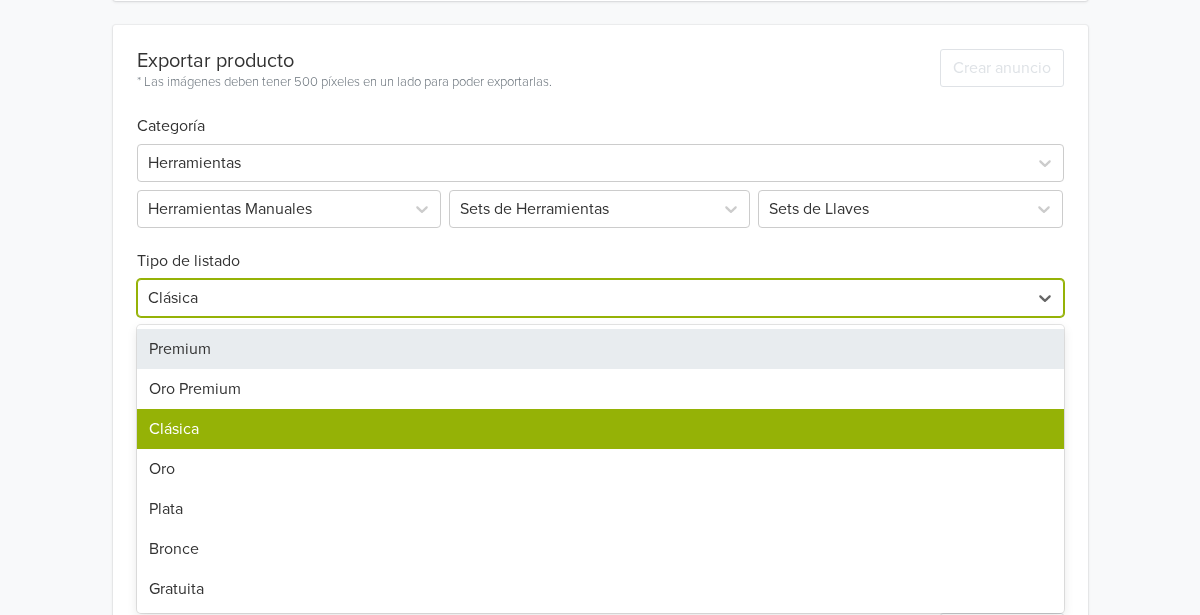 click on "Premium" at bounding box center [600, 349] 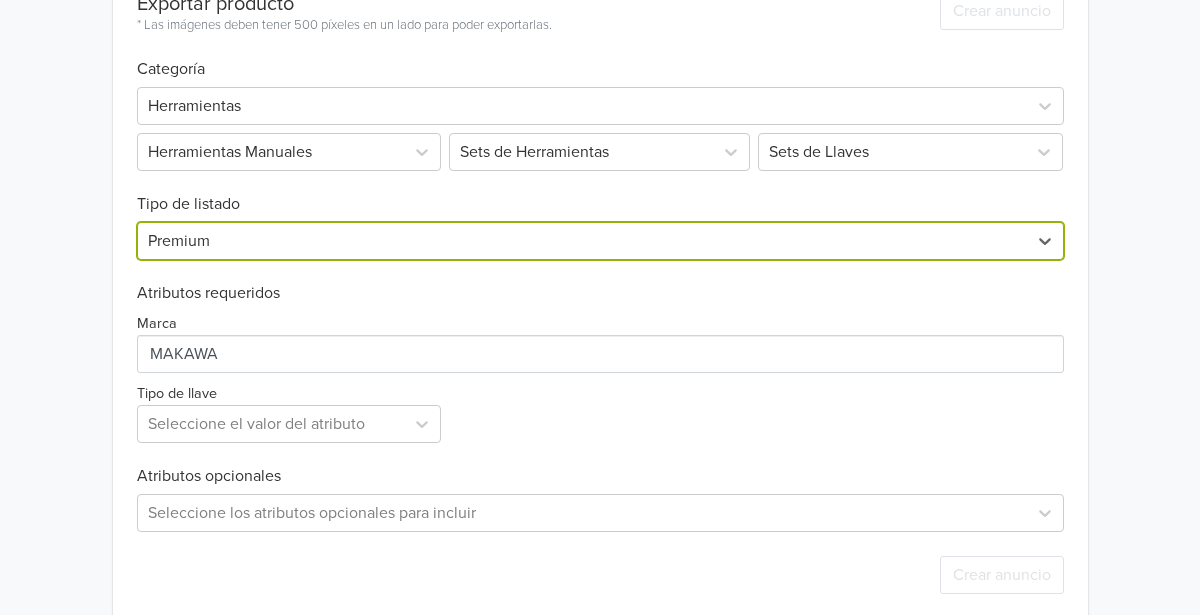 scroll, scrollTop: 650, scrollLeft: 0, axis: vertical 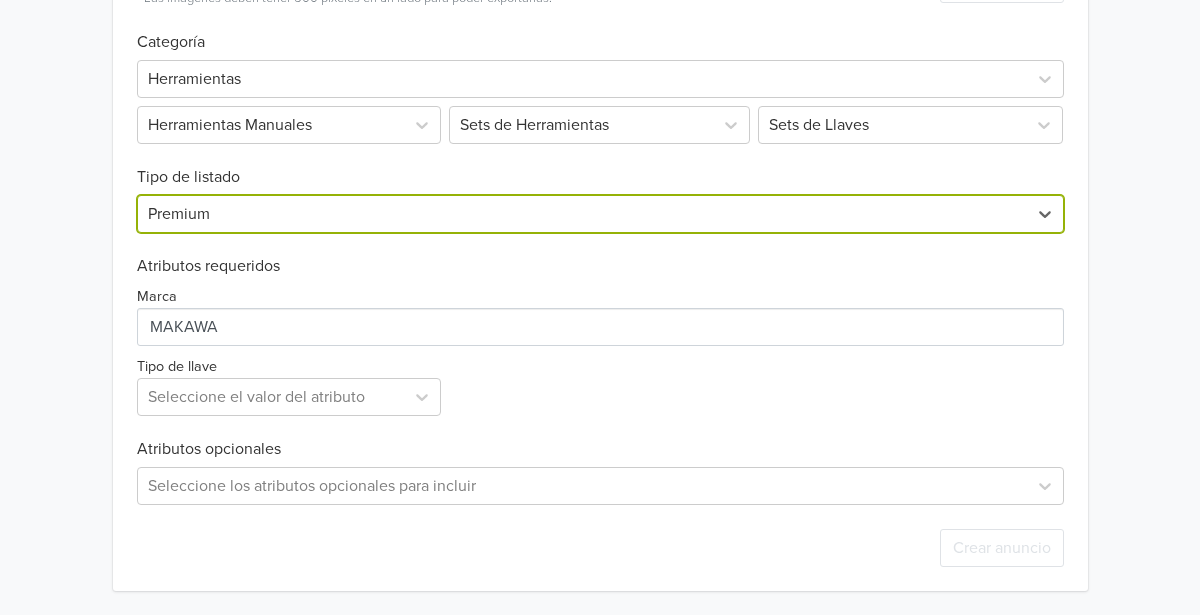 click on "option Premium, selected. Premium" at bounding box center (600, 210) 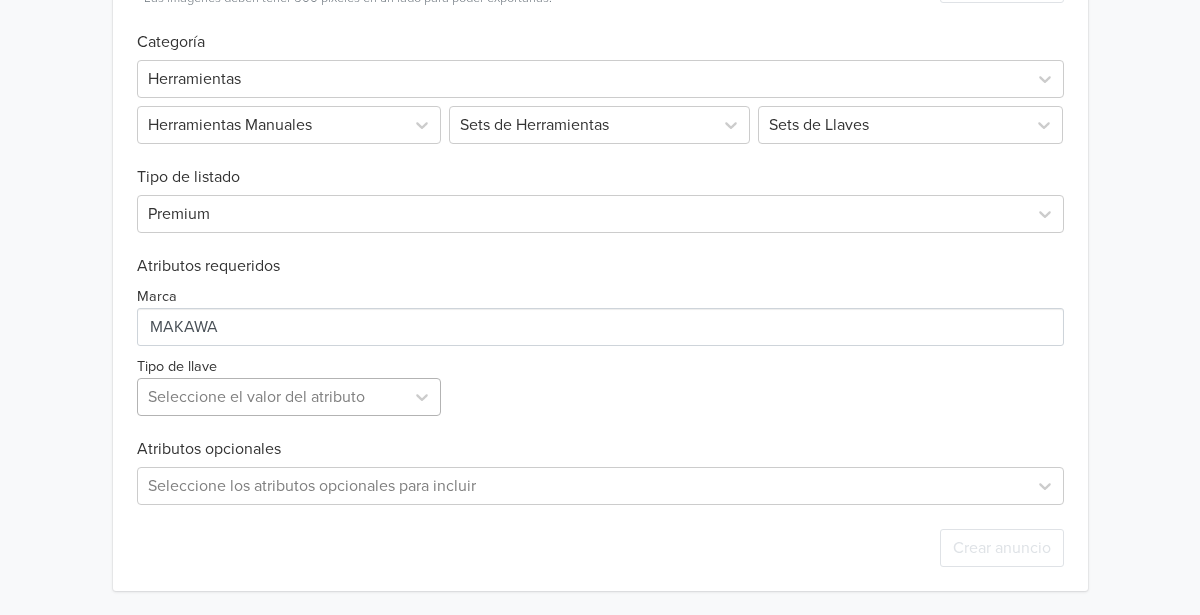 click on "Seleccione el valor del atributo" at bounding box center [271, 397] 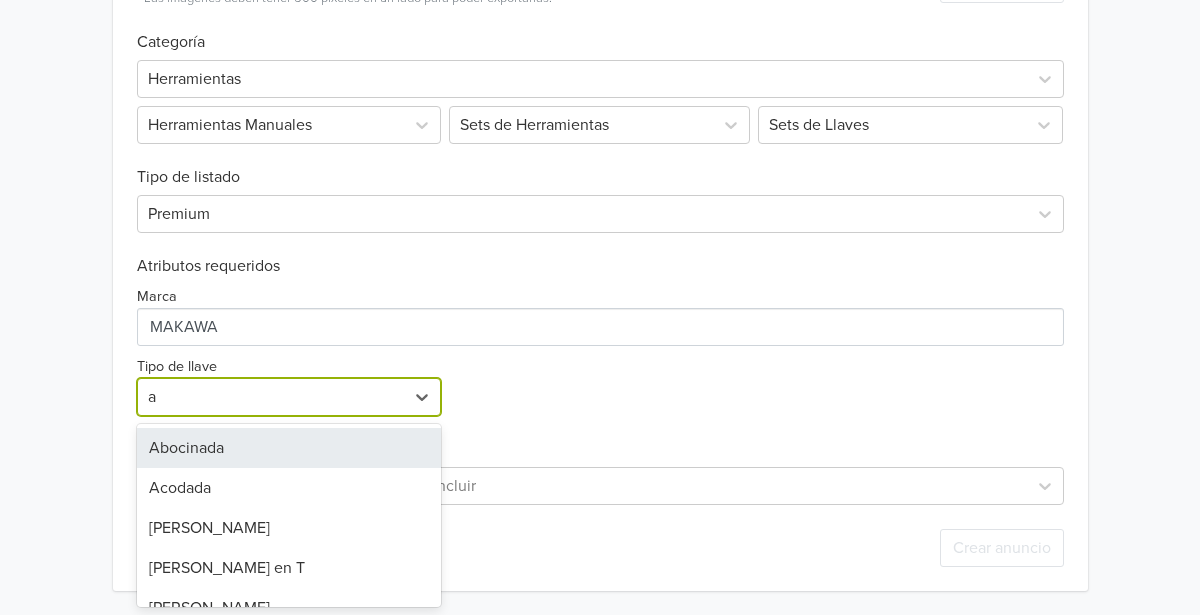 type on "al" 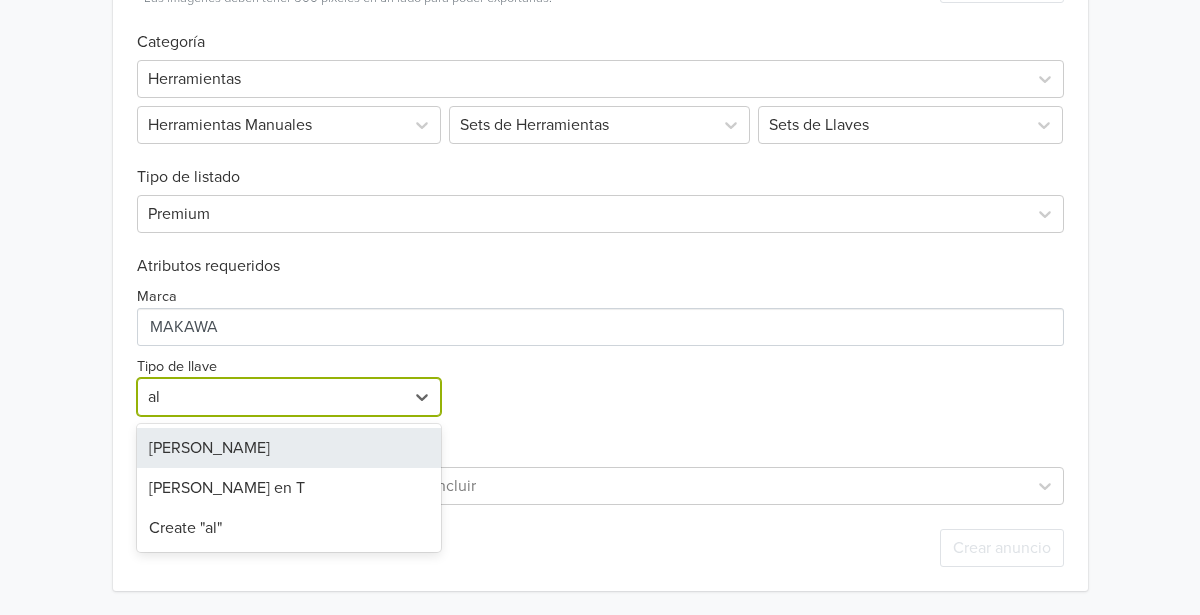 click on "Allen" at bounding box center [289, 448] 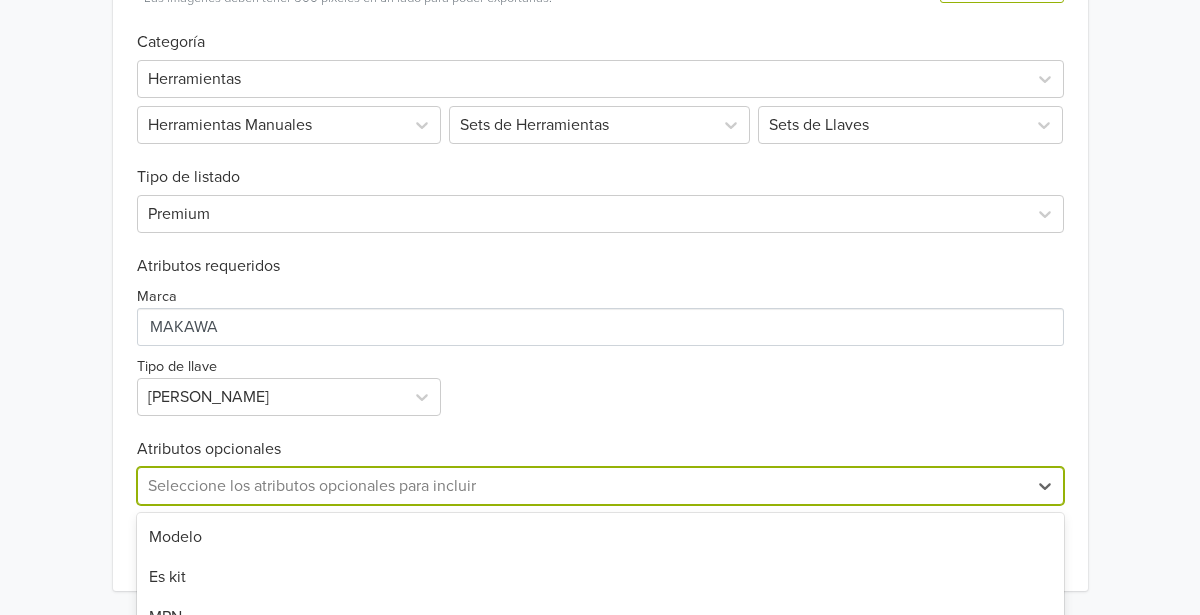scroll, scrollTop: 848, scrollLeft: 0, axis: vertical 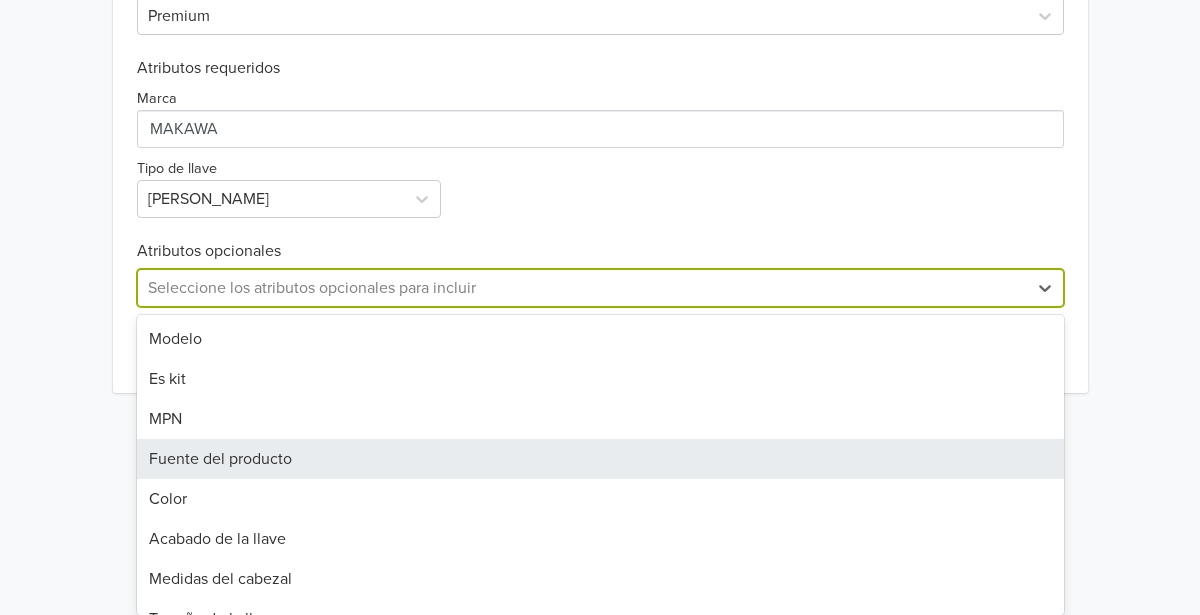 click on "Fuente del producto, 4 of 17. 17 results available. Use Up and Down to choose options, press Enter to select the currently focused option, press Escape to exit the menu, press Tab to select the option and exit the menu. Seleccione los atributos opcionales para incluir Modelo Es kit MPN Fuente del producto Color Acabado de la llave Medidas del cabezal Tamaño de la llave Largo Ancho Altura Peso Tipo de cabezal Materiales Apertura máxima Con mango antideslizante Con diseño ergonómico" at bounding box center (600, 288) 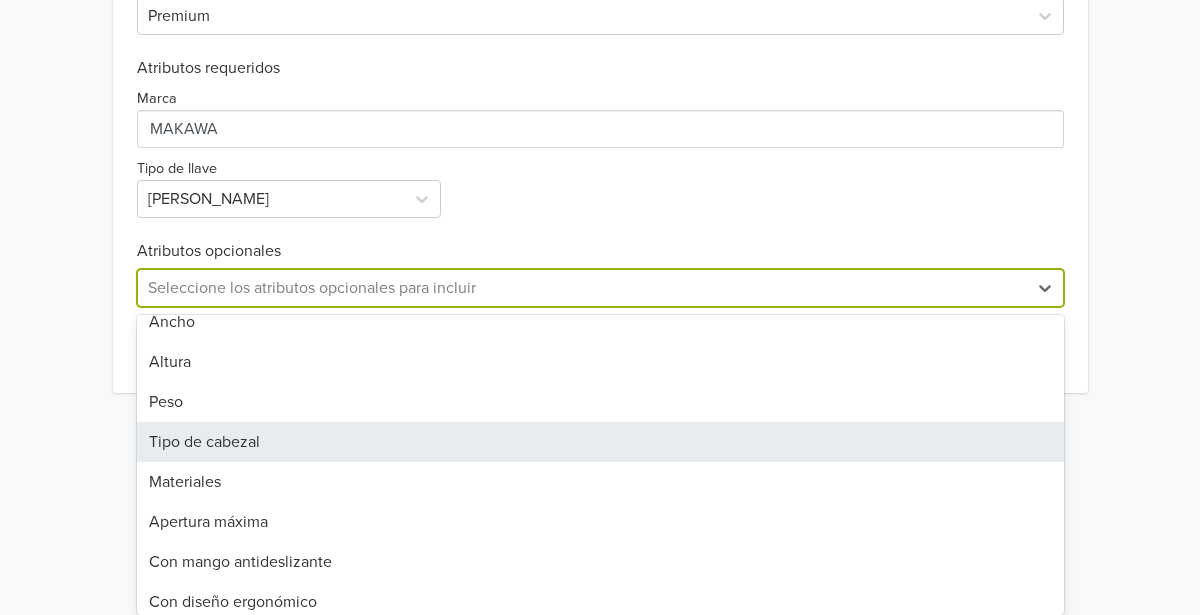 scroll, scrollTop: 388, scrollLeft: 0, axis: vertical 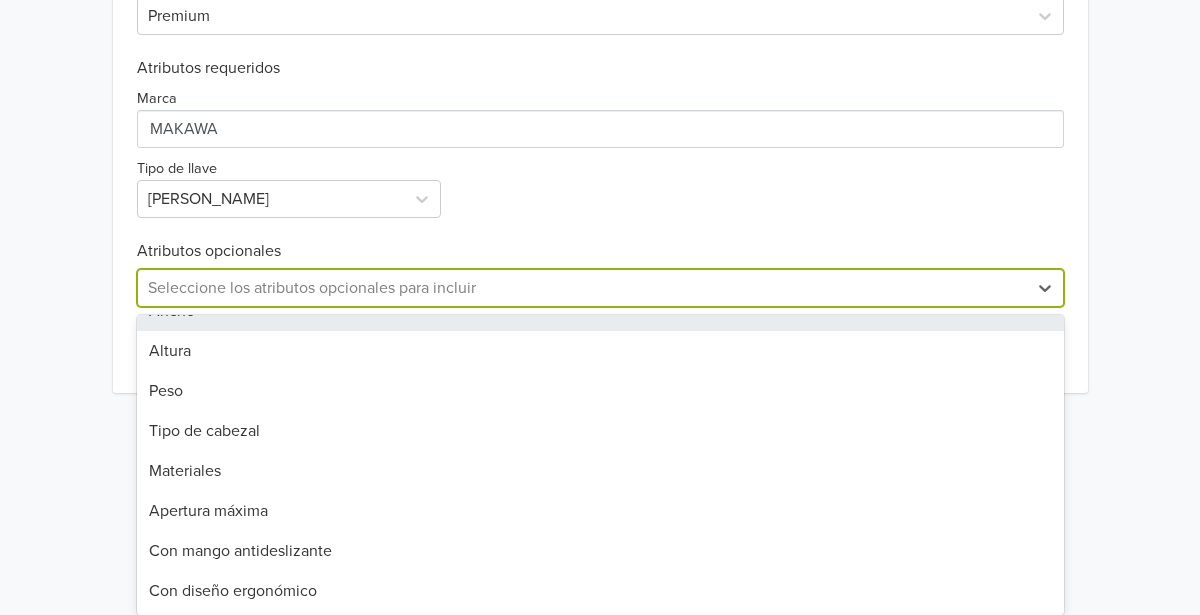 click on "Exportar producto * Las imágenes deben tener 500 píxeles en un lado para poder exportarlas. Crear anuncio Categoría Herramientas Herramientas Manuales Sets de Herramientas Sets de Llaves Tipo de listado Premium Atributos requeridos Marca Tipo de llave Allen Atributos opcionales Ancho, 10 of 17. 17 results available. Use Up and Down to choose options, press Enter to select the currently focused option, press Escape to exit the menu, press Tab to select the option and exit the menu. Seleccione los atributos opcionales para incluir Modelo Es kit MPN Fuente del producto Color Acabado de la llave Medidas del cabezal Tamaño de la llave Largo Ancho Altura Peso Tipo de cabezal Materiales Apertura máxima Con mango antideslizante Con diseño ergonómico Crear anuncio" at bounding box center [600, 68] 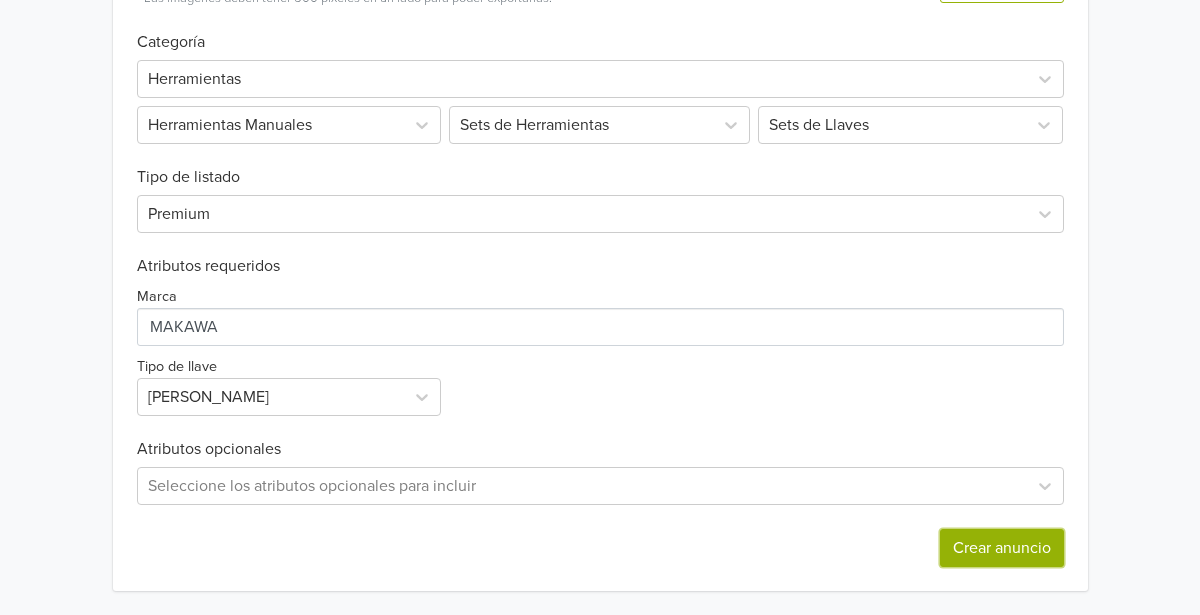 click on "Crear anuncio" at bounding box center (1002, 548) 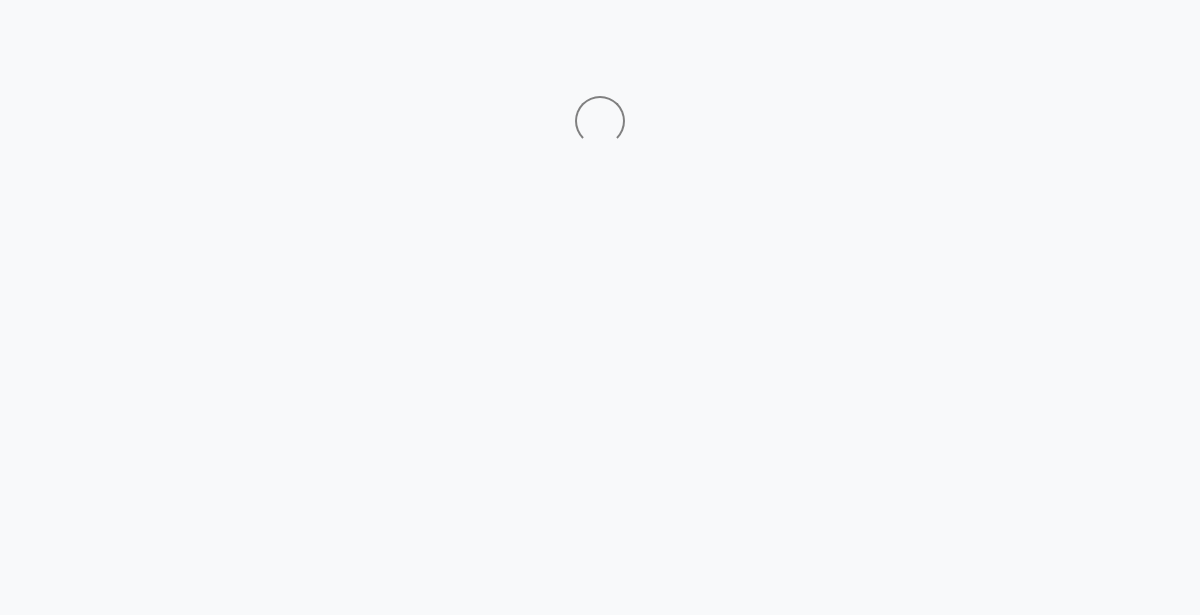 scroll, scrollTop: 0, scrollLeft: 0, axis: both 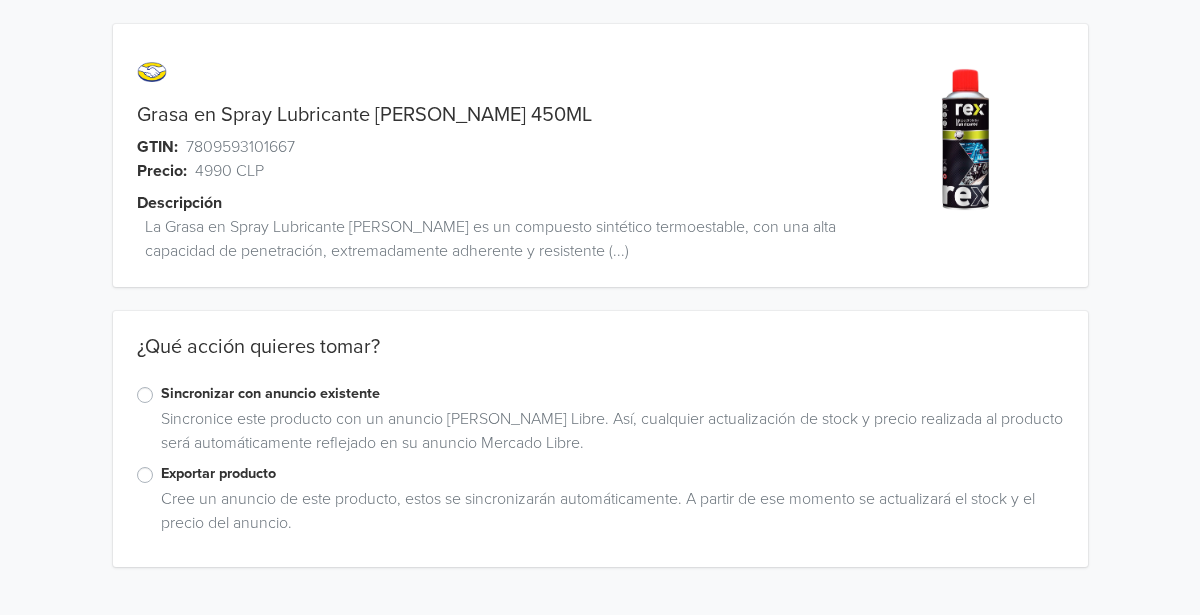 click on "Exportar producto" at bounding box center (612, 474) 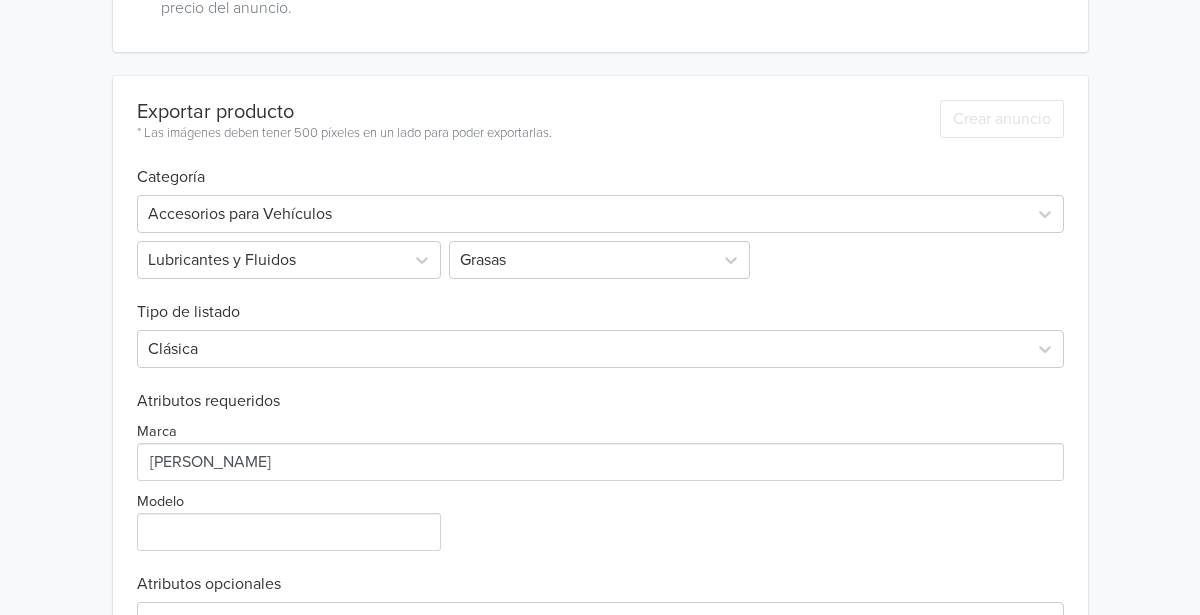 scroll, scrollTop: 650, scrollLeft: 0, axis: vertical 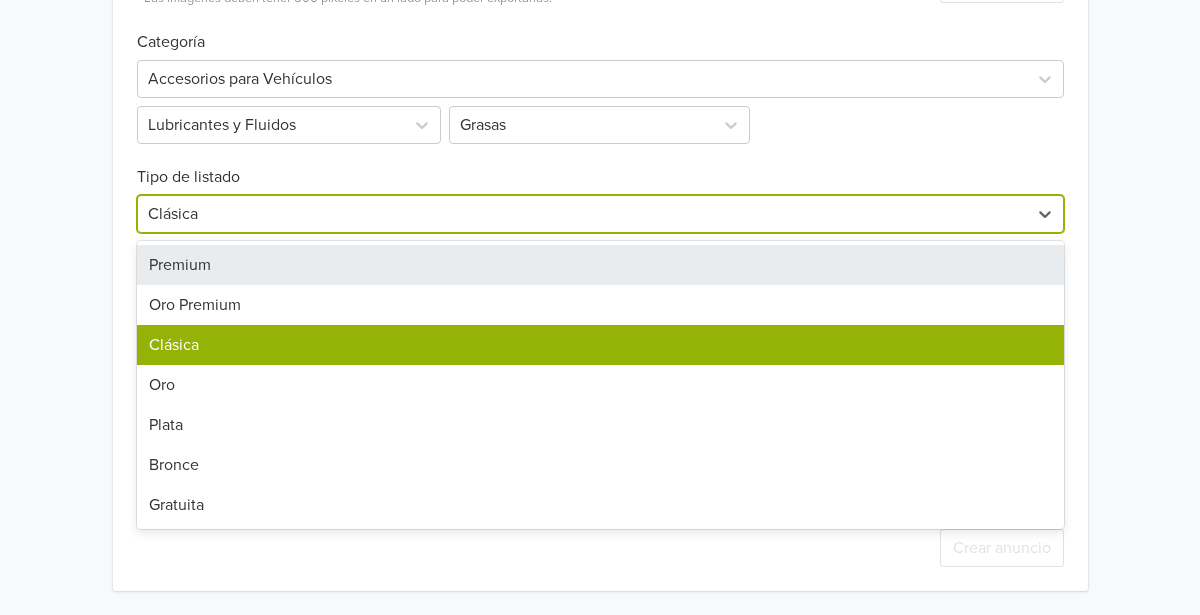 click at bounding box center [582, 214] 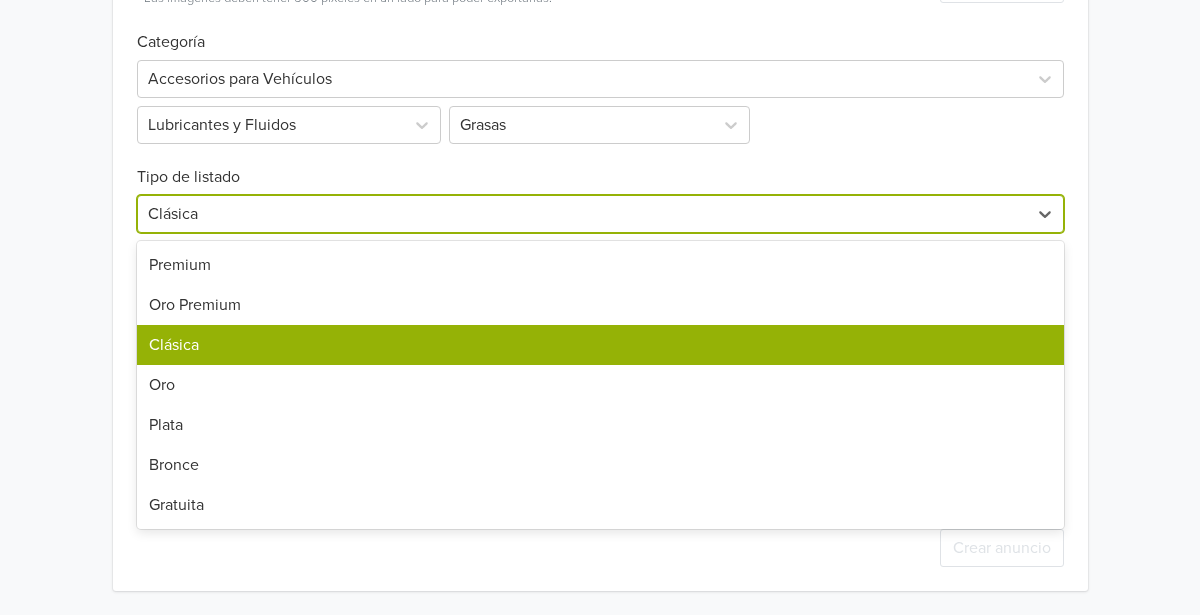 click on "Clásica" at bounding box center (600, 345) 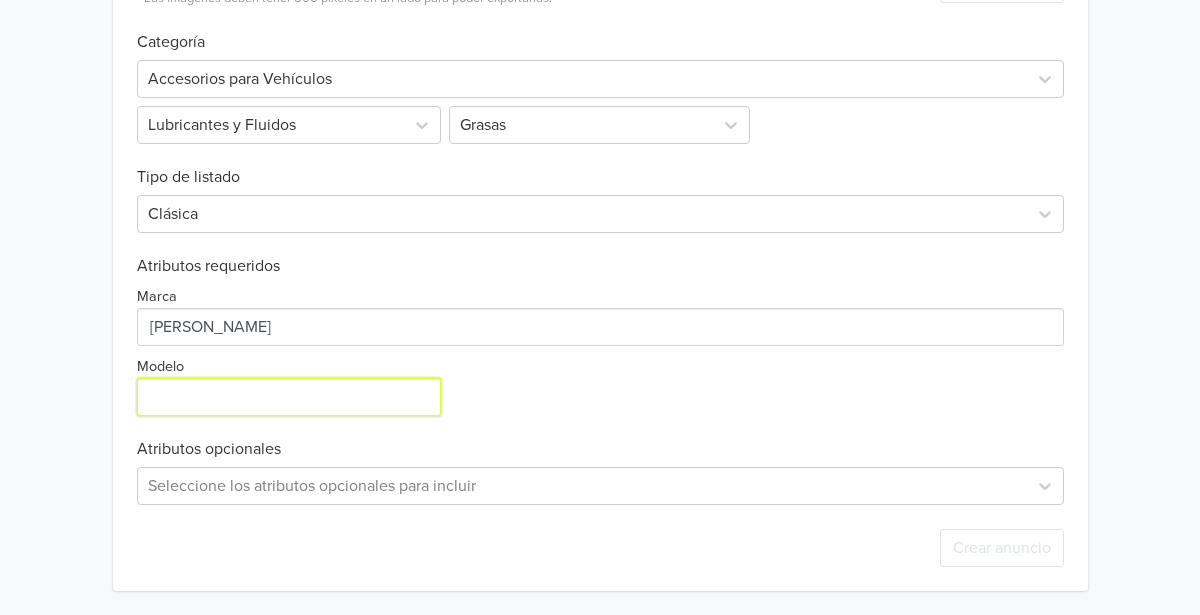 click on "Modelo" at bounding box center (289, 397) 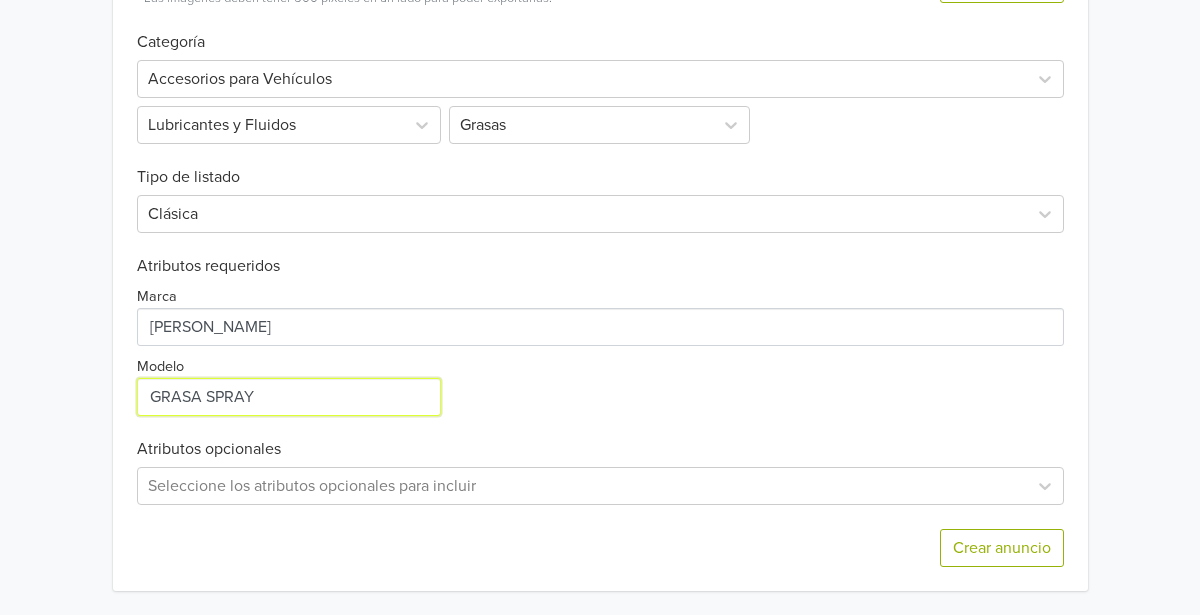 type on "GRASA SPRAY" 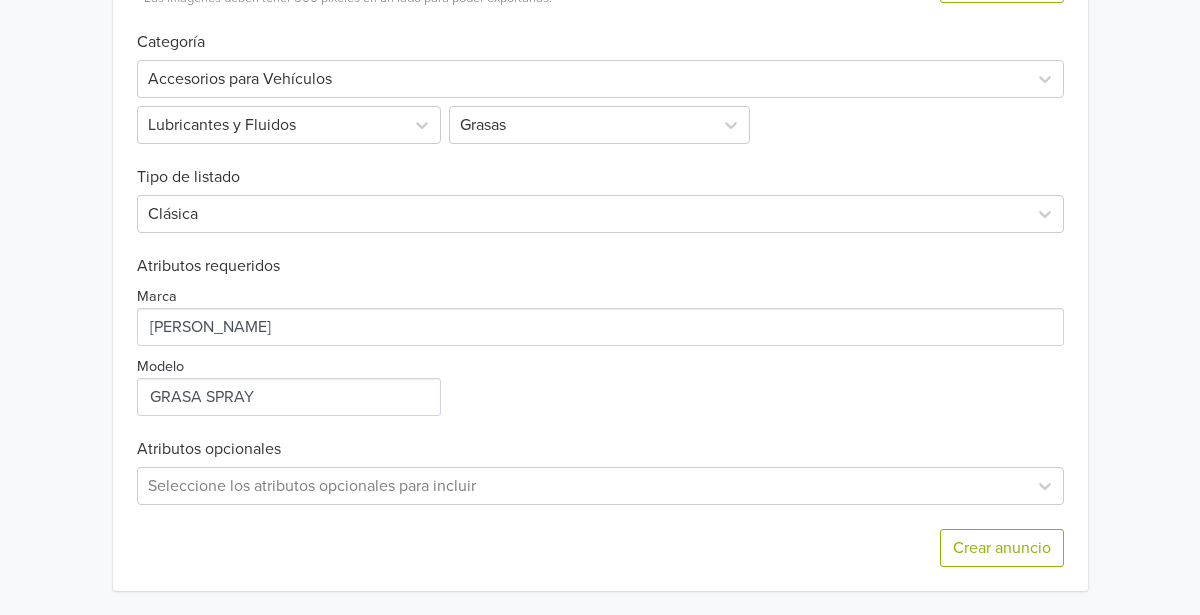 click on "Marca Modelo" at bounding box center [600, 346] 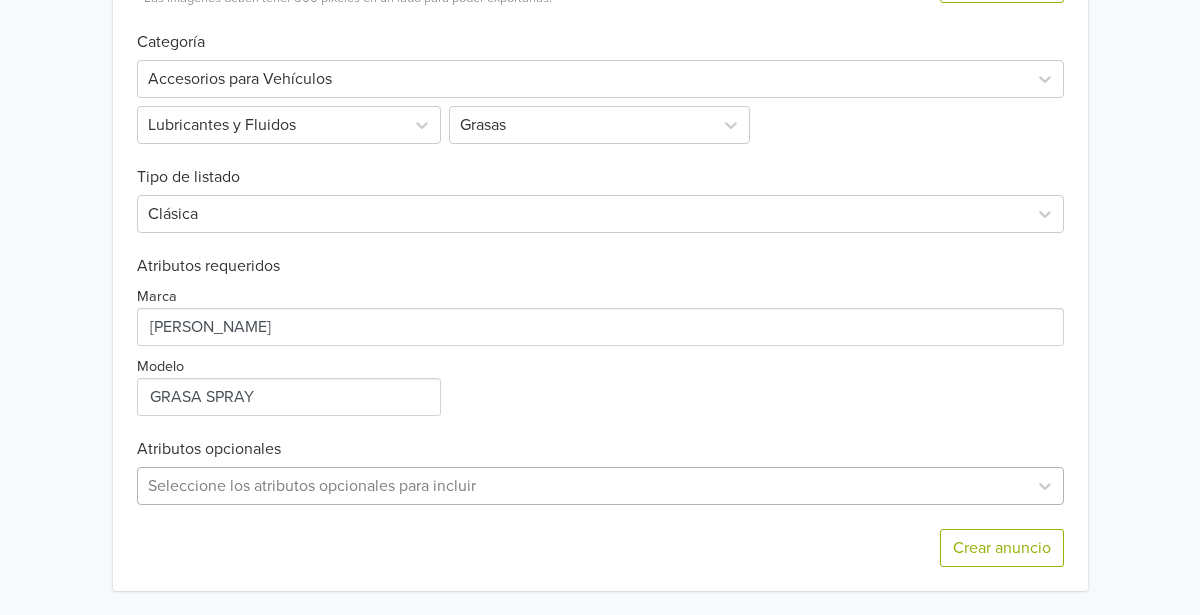 scroll, scrollTop: 848, scrollLeft: 0, axis: vertical 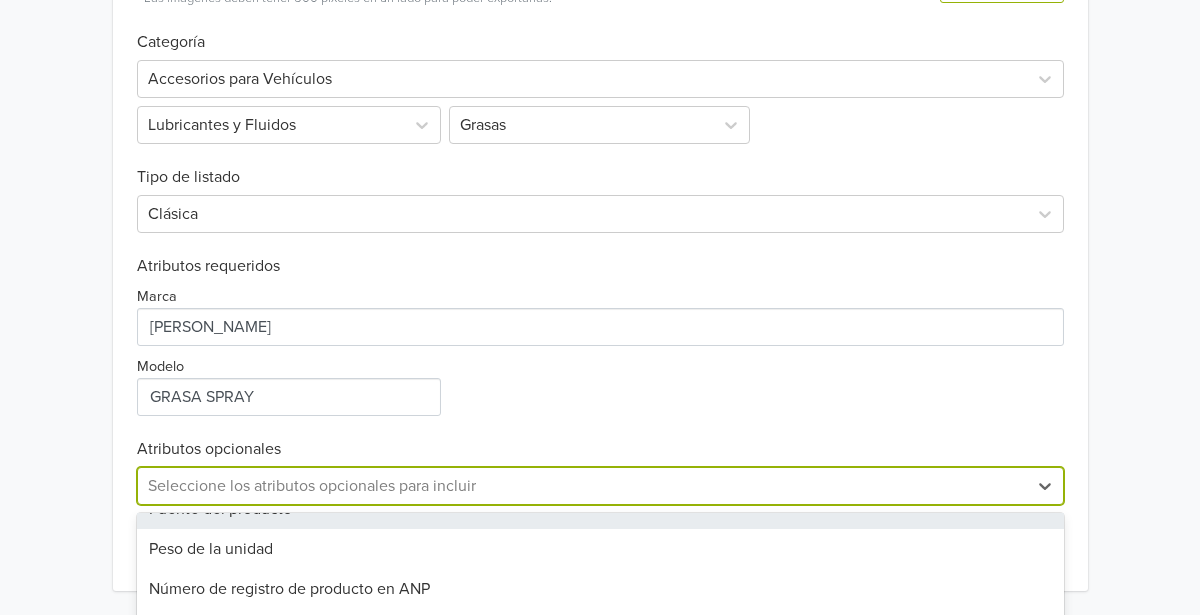 click on "Grasa en Spray Lubricante REX 450ML   GTIN: 7809593101667   Precio: 4990 CLP   Descripción   La Grasa en Spray Lubricante REX es un compuesto sintético termoestable, con una alta capacidad de penetración, extremadamente adherente y resistente  (...) ¿Qué acción quieres tomar? Sincronizar con anuncio existente Sincronice este producto con un anuncio de Mercado Libre. Así, cualquier actualización de stock y precio realizada al producto será automáticamente reflejado en su anuncio Mercado Libre. Exportar producto Cree un anuncio de este producto, estos se sincronizarán automáticamente. A partir de ese momento se actualizará el stock y el precio del anuncio. Exportar producto * Las imágenes deben tener 500 píxeles en un lado para poder exportarlas. Crear anuncio Categoría Accesorios para Vehículos Lubricantes y Fluidos Grasas Tipo de listado Clásica Atributos requeridos Marca Modelo Atributos opcionales Fuente del producto, 6 of 13. 13 results available. Volumen de la unidad Tipo de grasa Color" at bounding box center [600, -18] 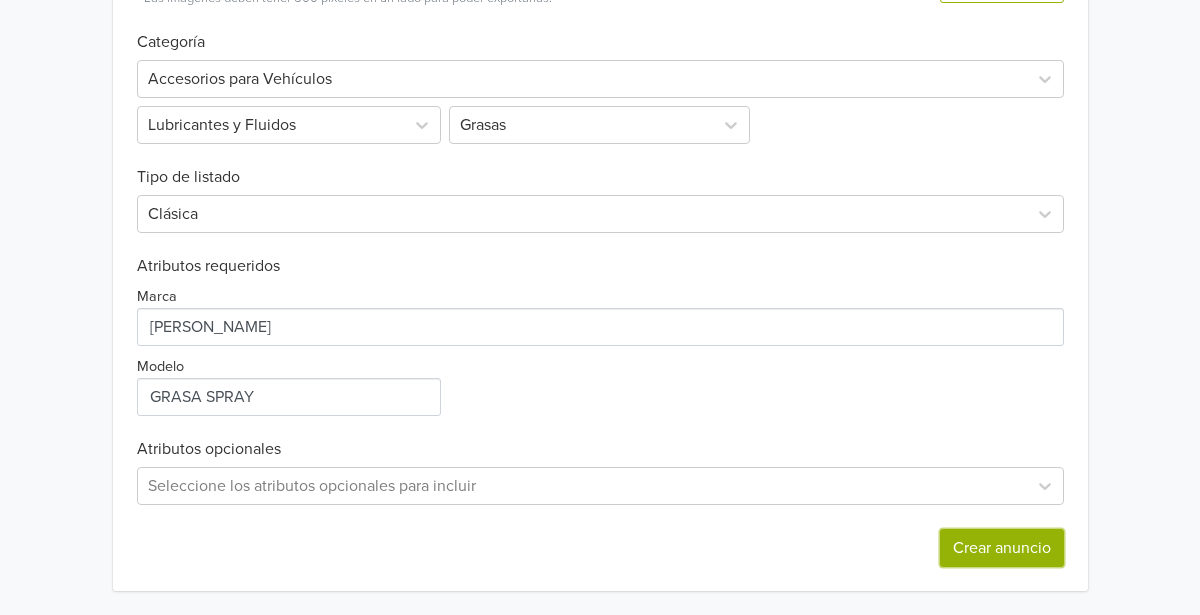 click on "Crear anuncio" at bounding box center (1002, 548) 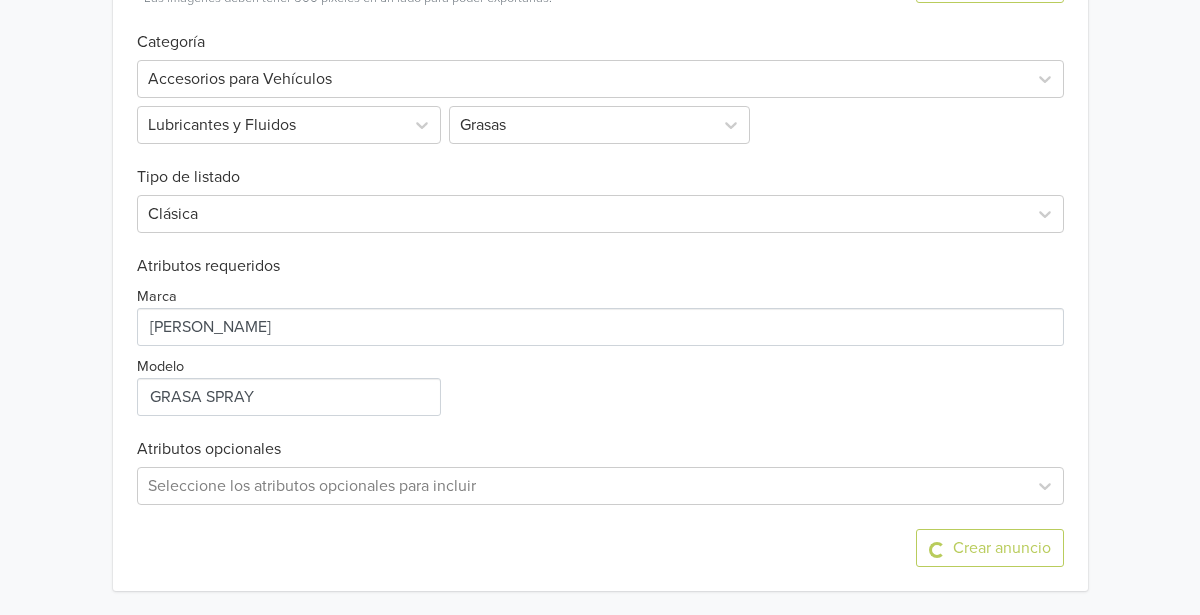 scroll, scrollTop: 0, scrollLeft: 0, axis: both 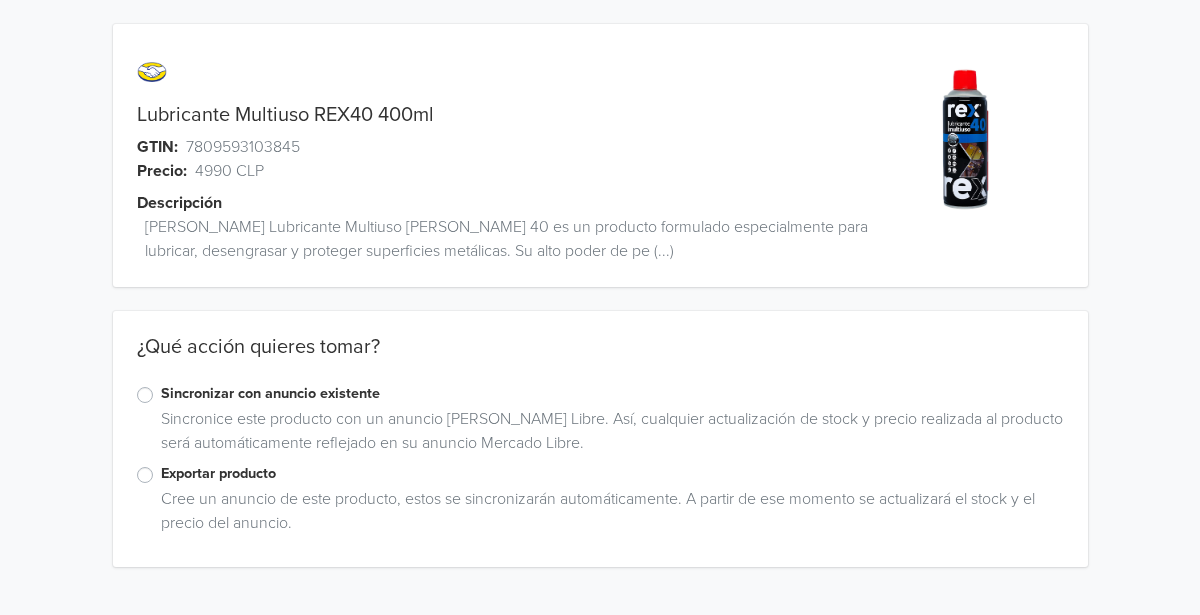 click on "Exportar producto" at bounding box center [612, 474] 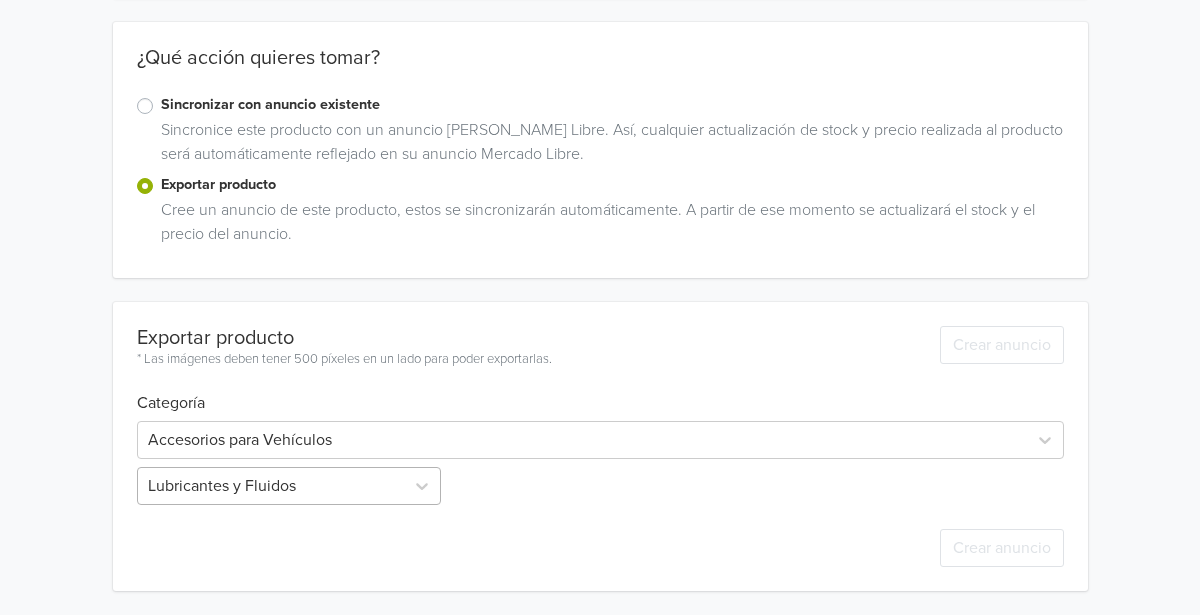 scroll, scrollTop: 288, scrollLeft: 0, axis: vertical 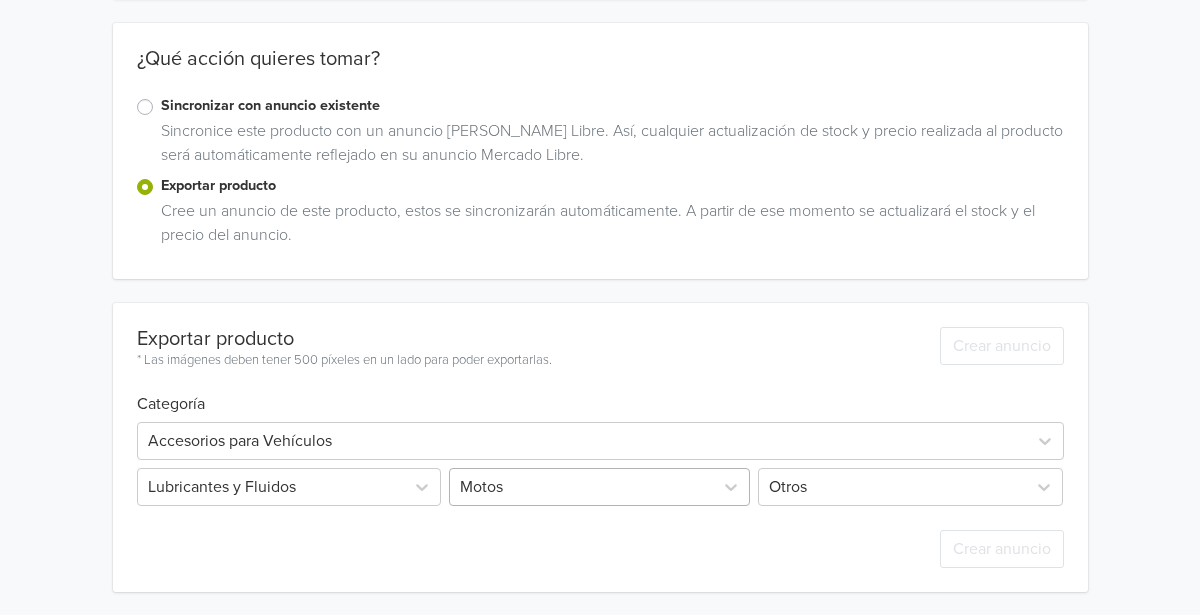 click on "Motos" at bounding box center (599, 487) 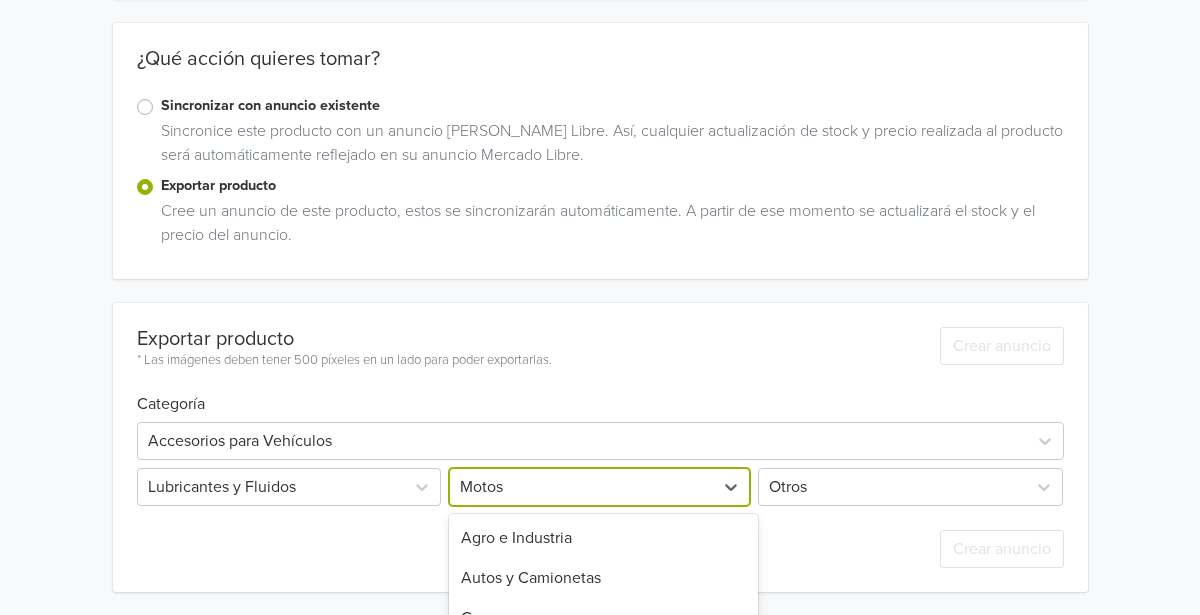 scroll, scrollTop: 486, scrollLeft: 0, axis: vertical 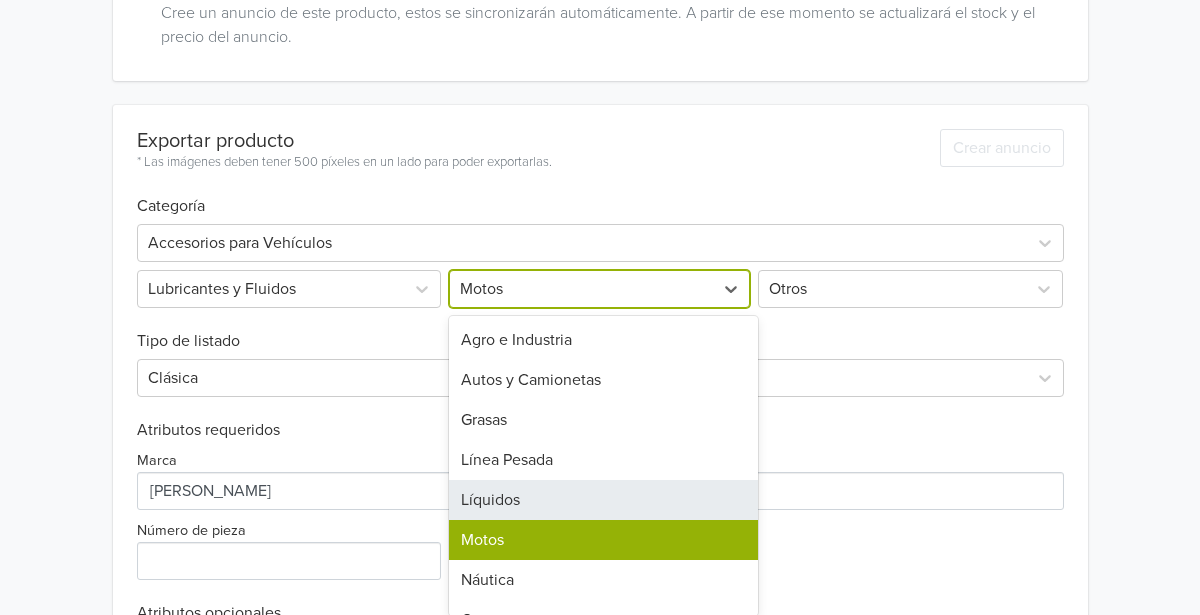 click on "Líquidos" at bounding box center (603, 500) 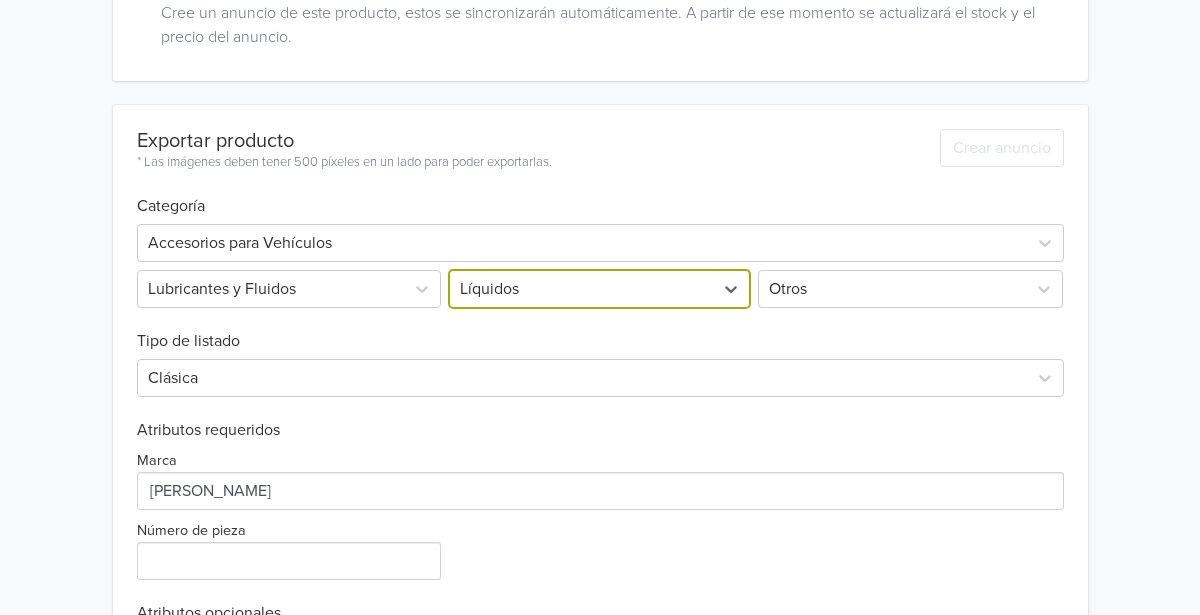 scroll, scrollTop: 378, scrollLeft: 0, axis: vertical 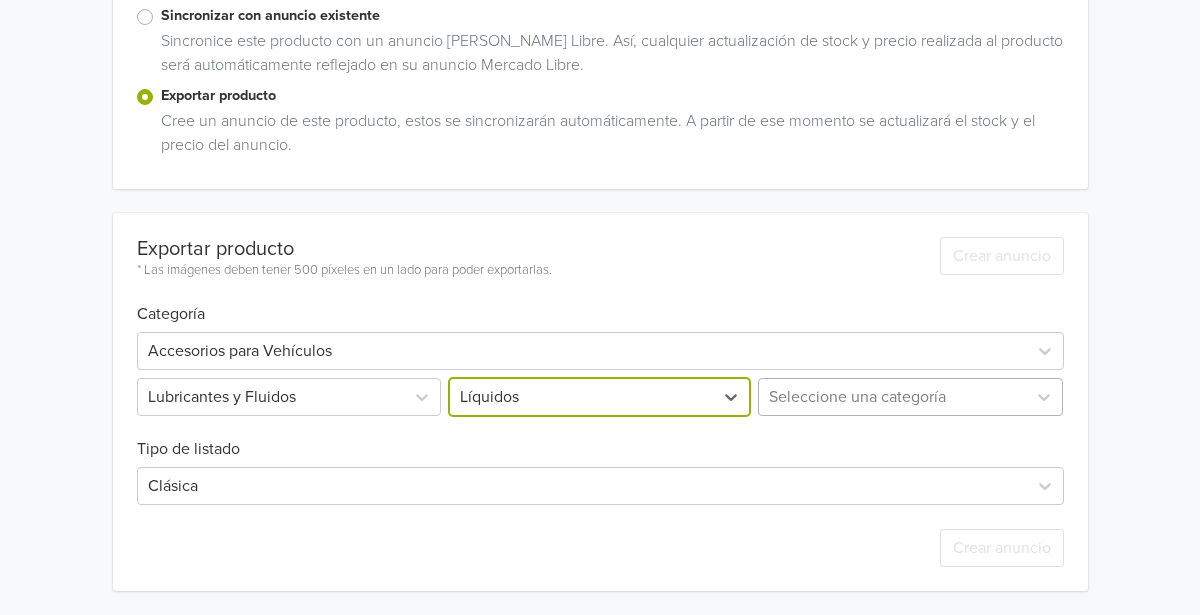 click on "Seleccione una categoría" at bounding box center [892, 397] 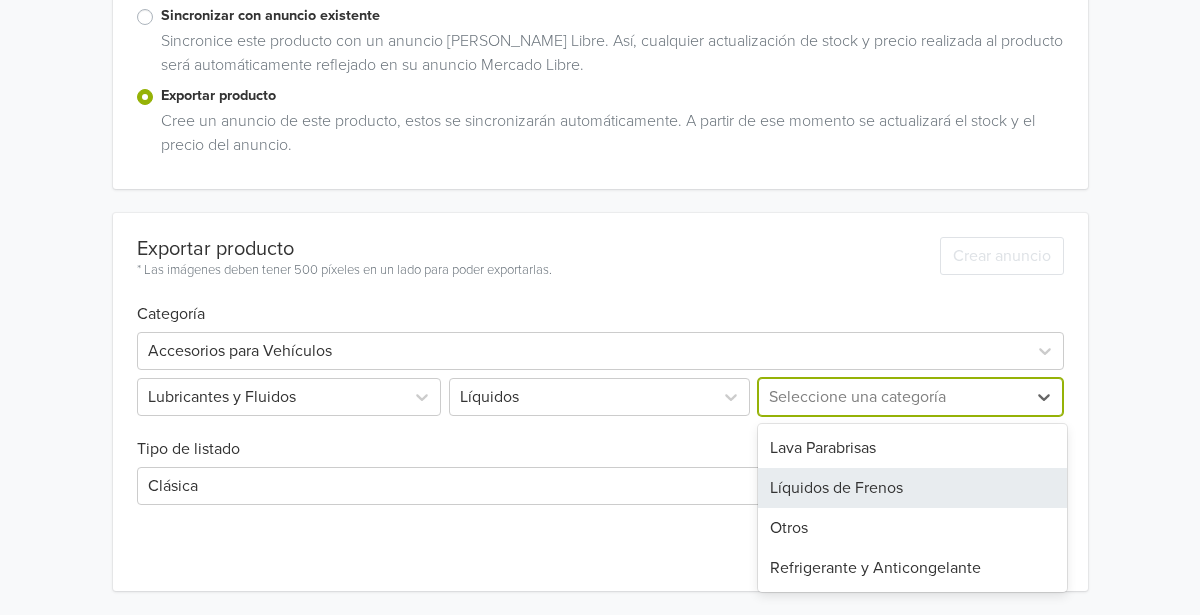 click on "Accesorios para Vehículos Lubricantes y Fluidos Líquidos Líquidos de Frenos, 2 of 4. 4 results available. Use Up and Down to choose options, press Enter to select the currently focused option, press Escape to exit the menu, press Tab to select the option and exit the menu. Seleccione una categoría Lava Parabrisas Líquidos de Frenos Otros Refrigerante y Anticongelante" at bounding box center (600, 370) 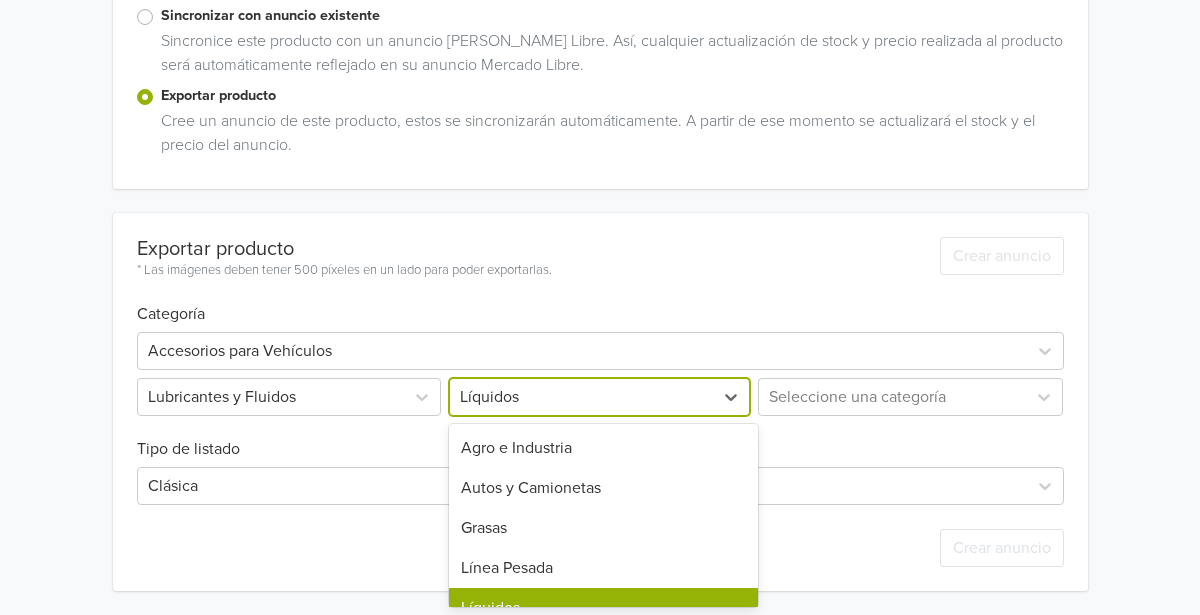 click at bounding box center [581, 397] 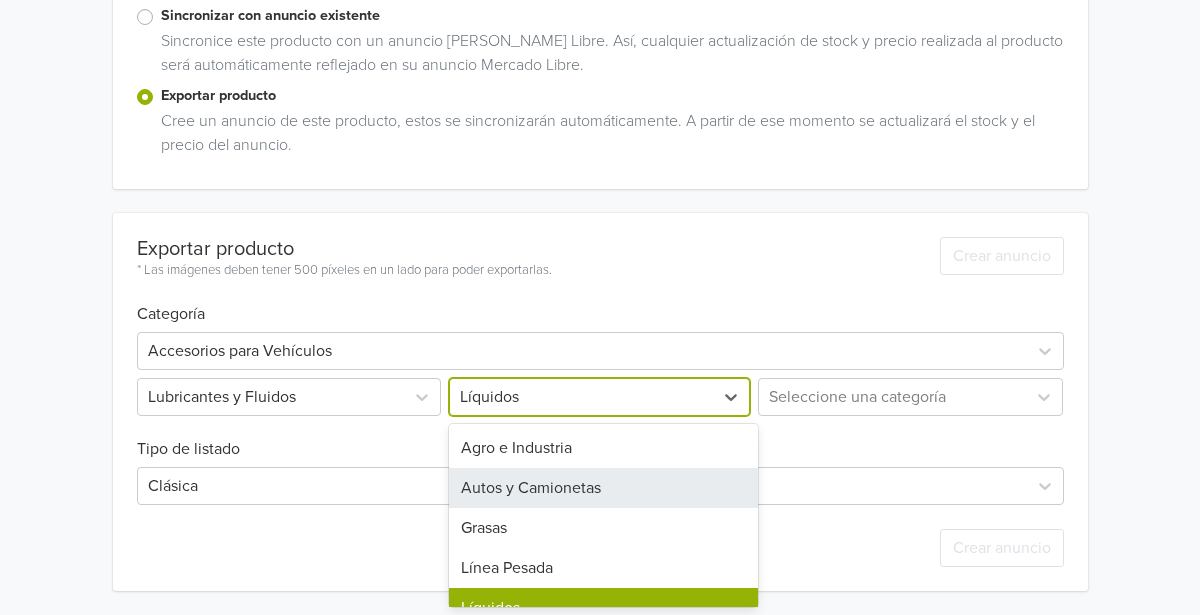 scroll, scrollTop: 70, scrollLeft: 0, axis: vertical 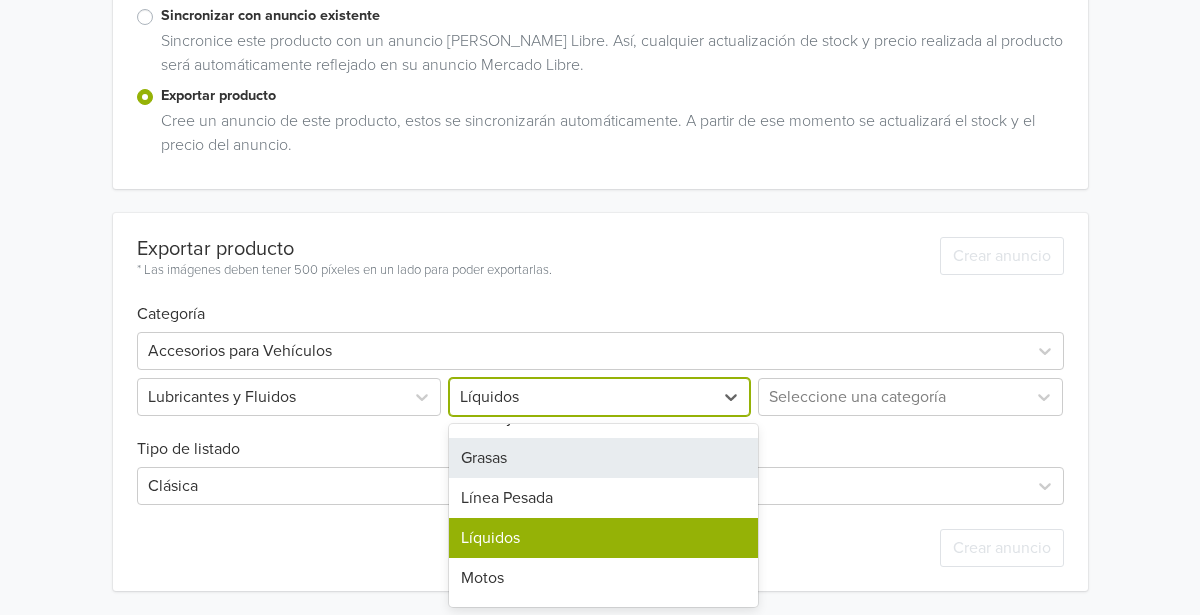 click on "Grasas" at bounding box center (603, 458) 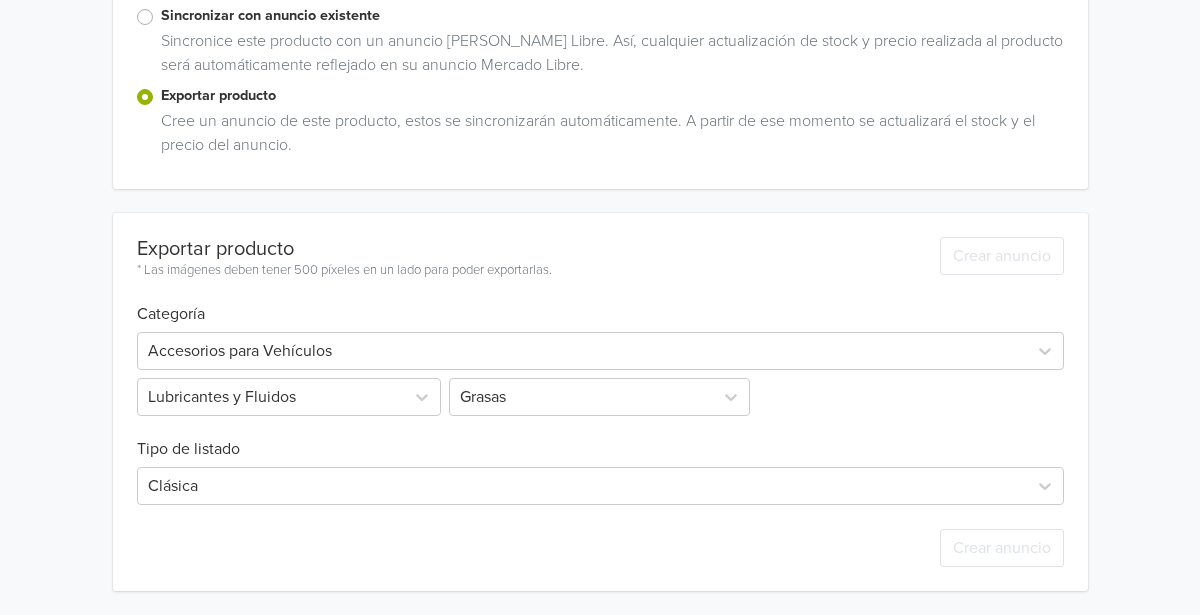 click on "Accesorios para Vehículos Lubricantes y Fluidos Grasas" at bounding box center (600, 370) 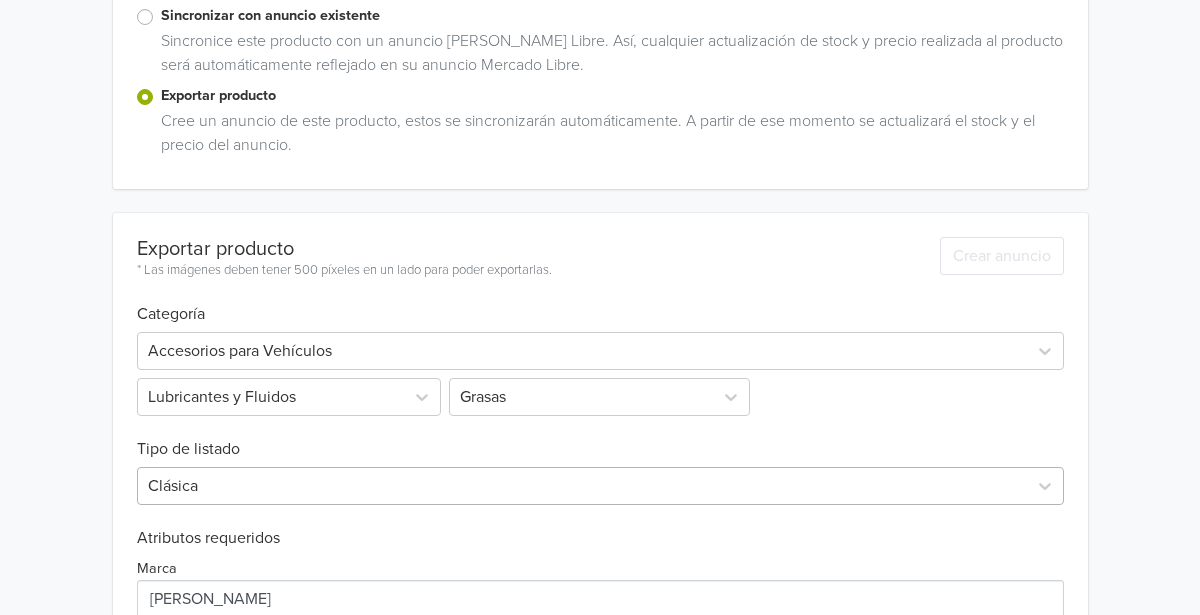 scroll, scrollTop: 569, scrollLeft: 0, axis: vertical 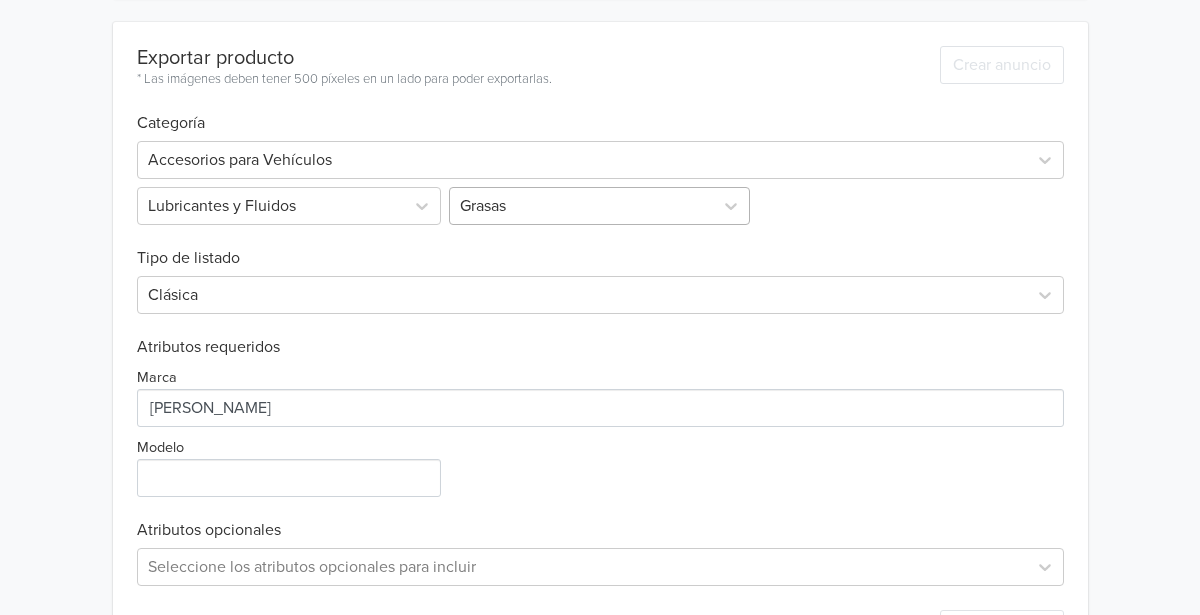 click at bounding box center [581, 206] 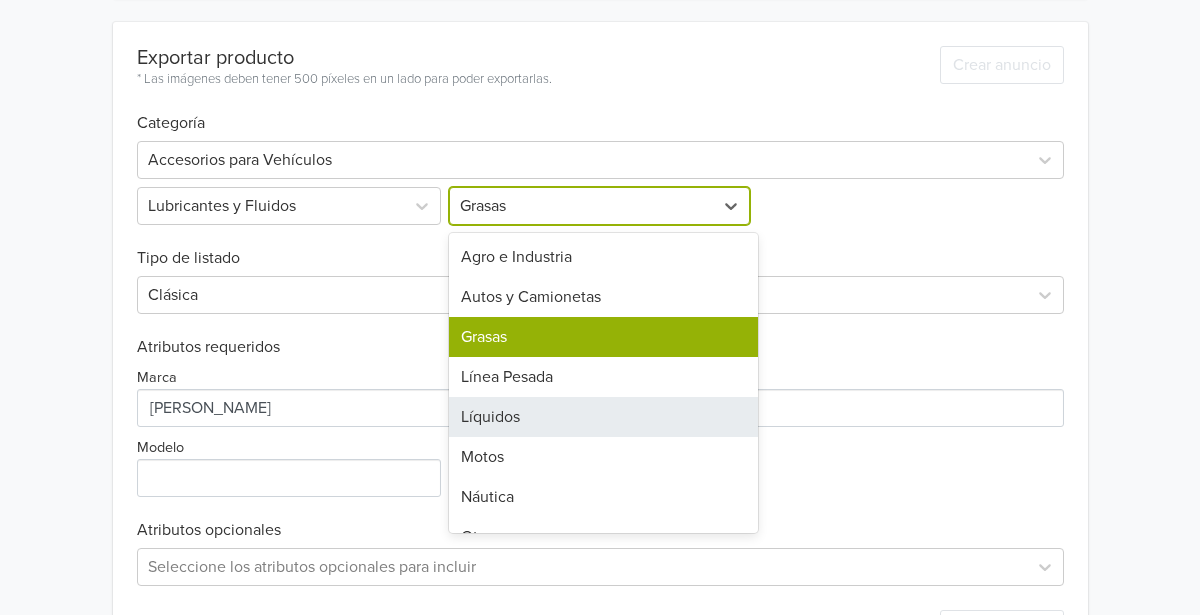 scroll, scrollTop: 28, scrollLeft: 0, axis: vertical 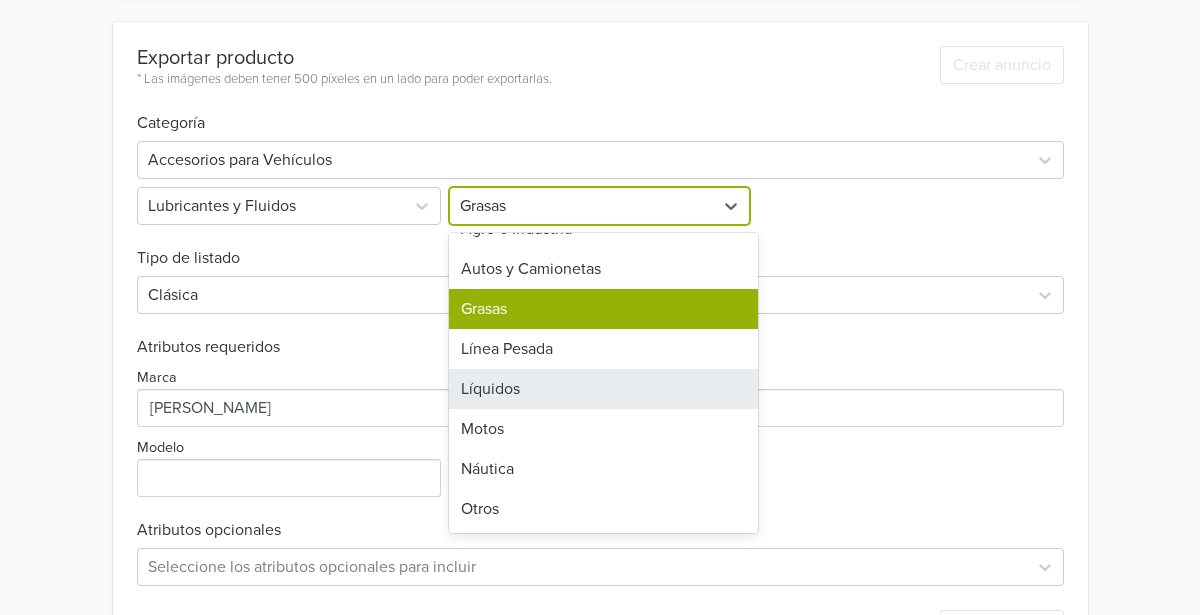 click on "Líquidos" at bounding box center [603, 389] 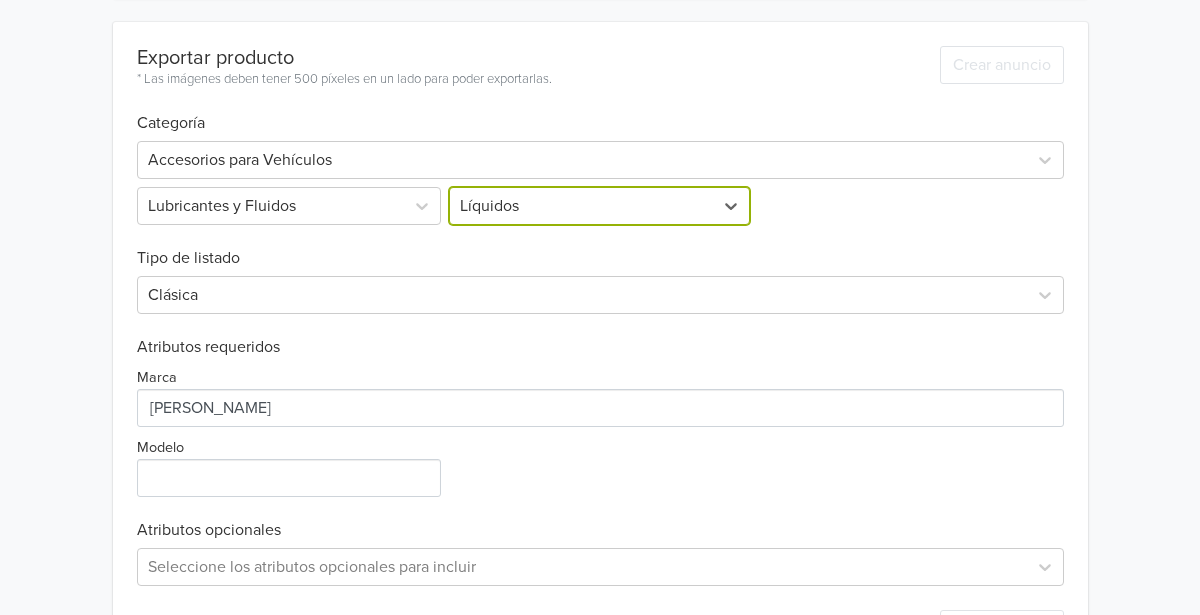 click on "Cree un anuncio de este producto, estos se sincronizarán automáticamente. A partir de ese momento se actualizará el stock y el precio del anuncio." at bounding box center (608, -54) 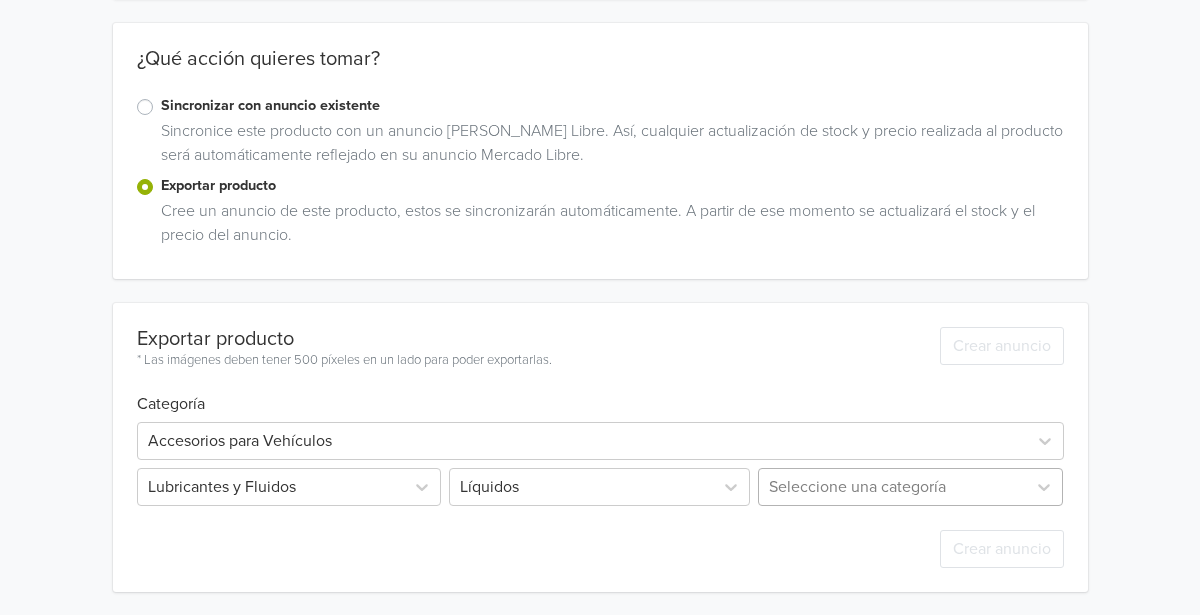 click on "Seleccione una categoría" at bounding box center (908, 487) 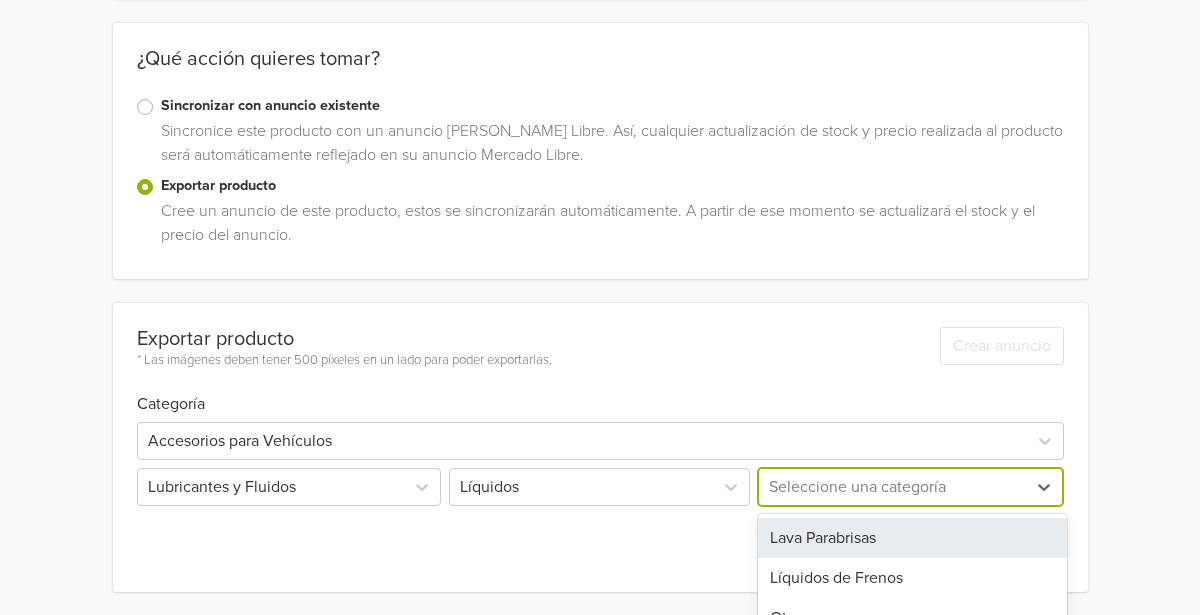 scroll, scrollTop: 354, scrollLeft: 0, axis: vertical 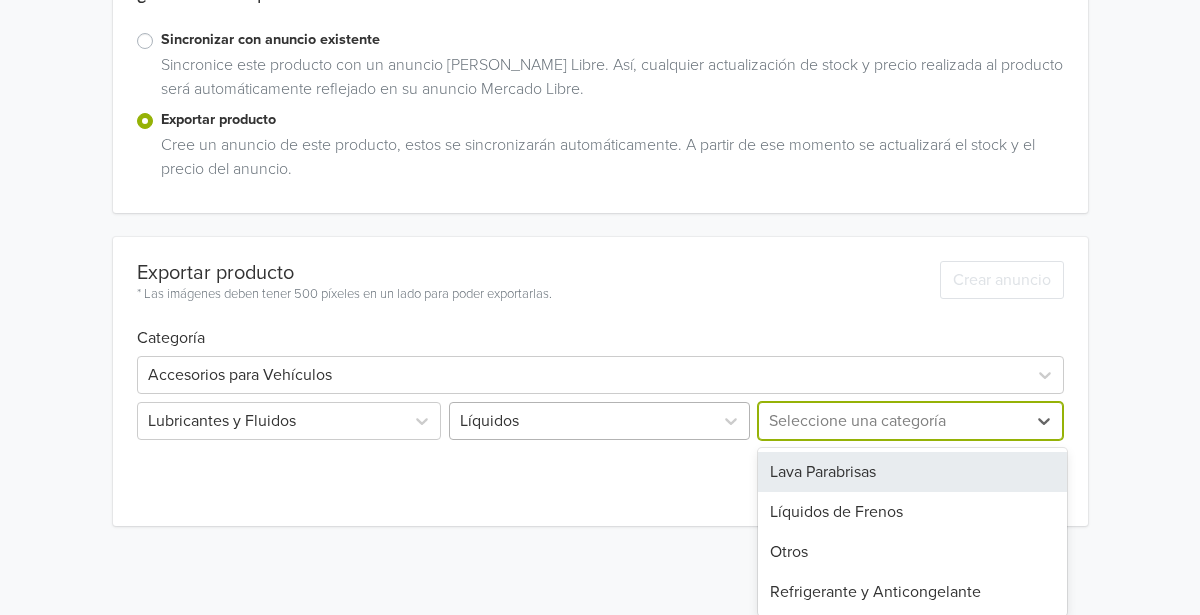 click on "Líquidos" at bounding box center (599, 421) 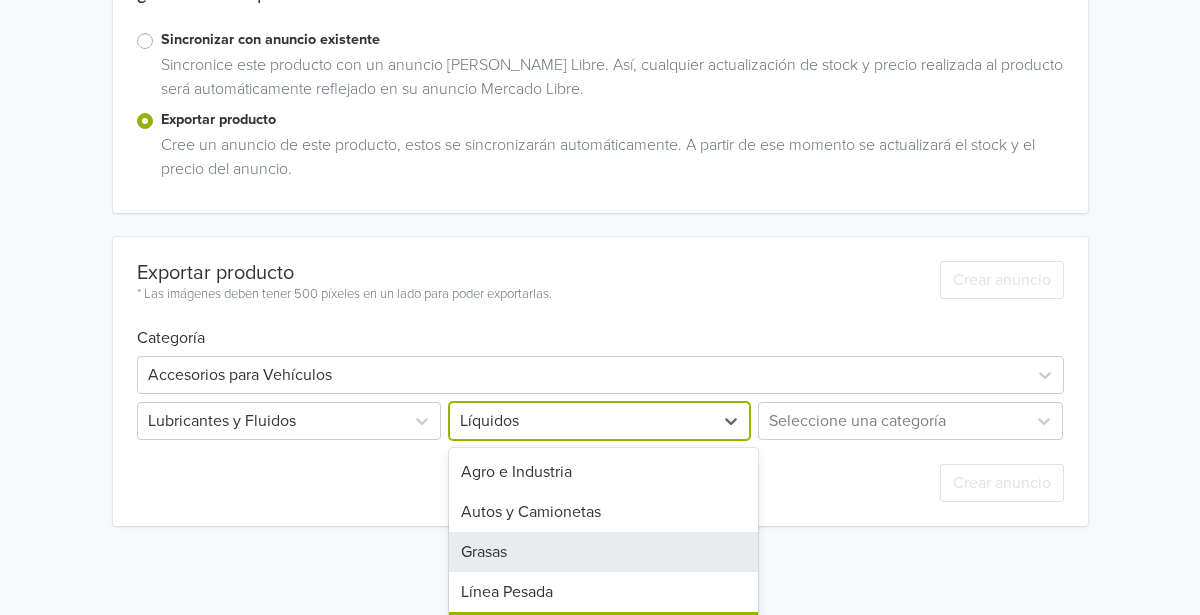 scroll, scrollTop: 486, scrollLeft: 0, axis: vertical 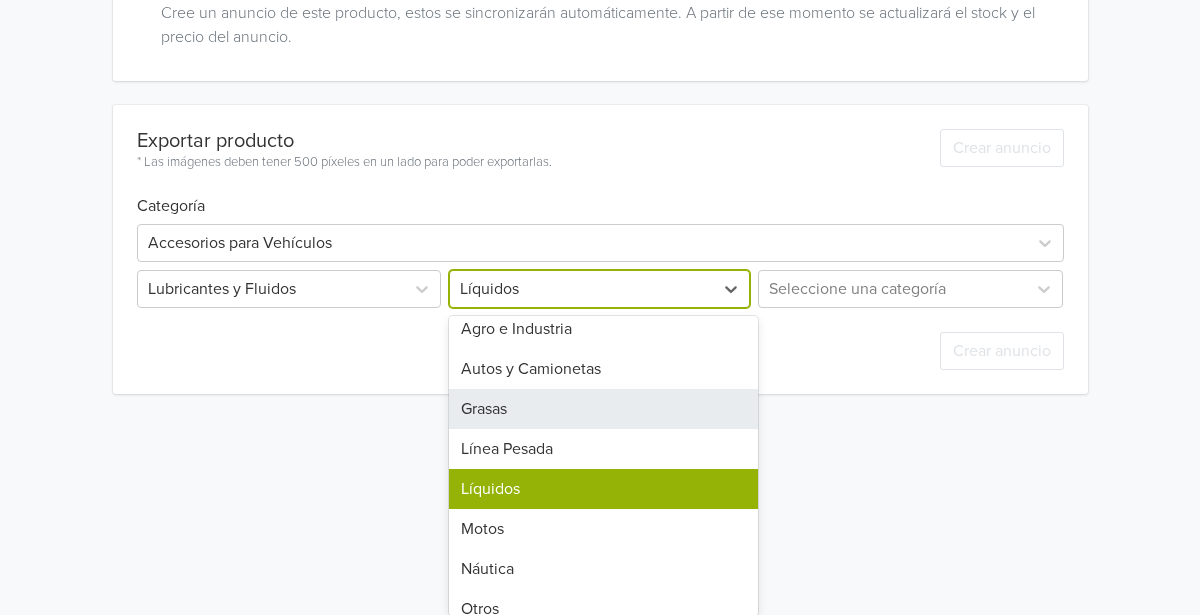 click on "Grasas" at bounding box center [603, 409] 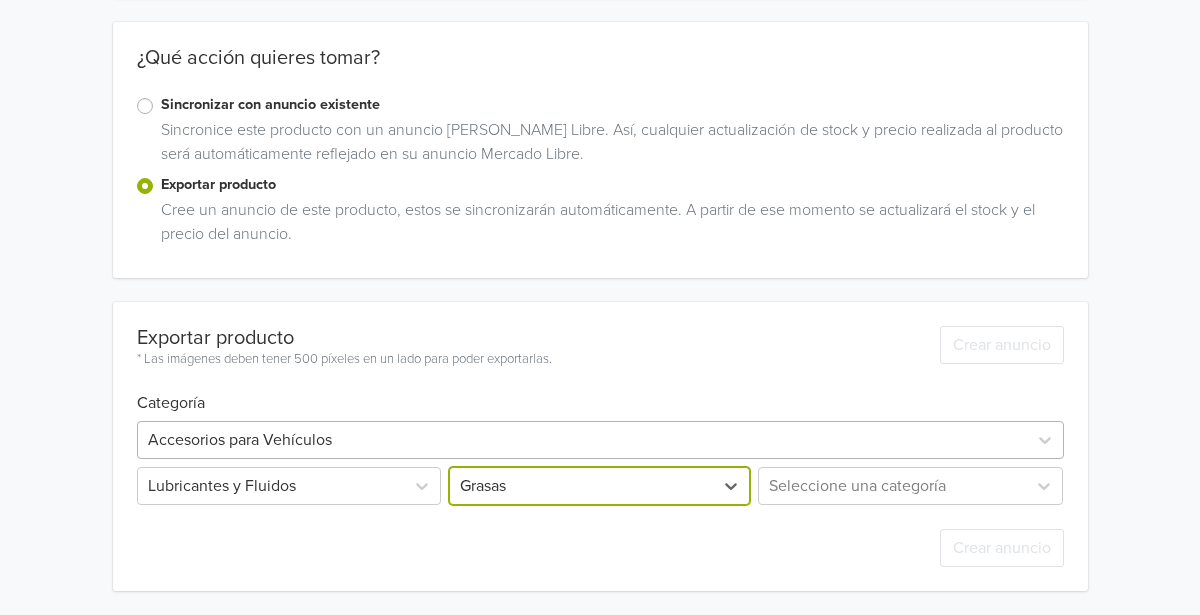 scroll, scrollTop: 288, scrollLeft: 0, axis: vertical 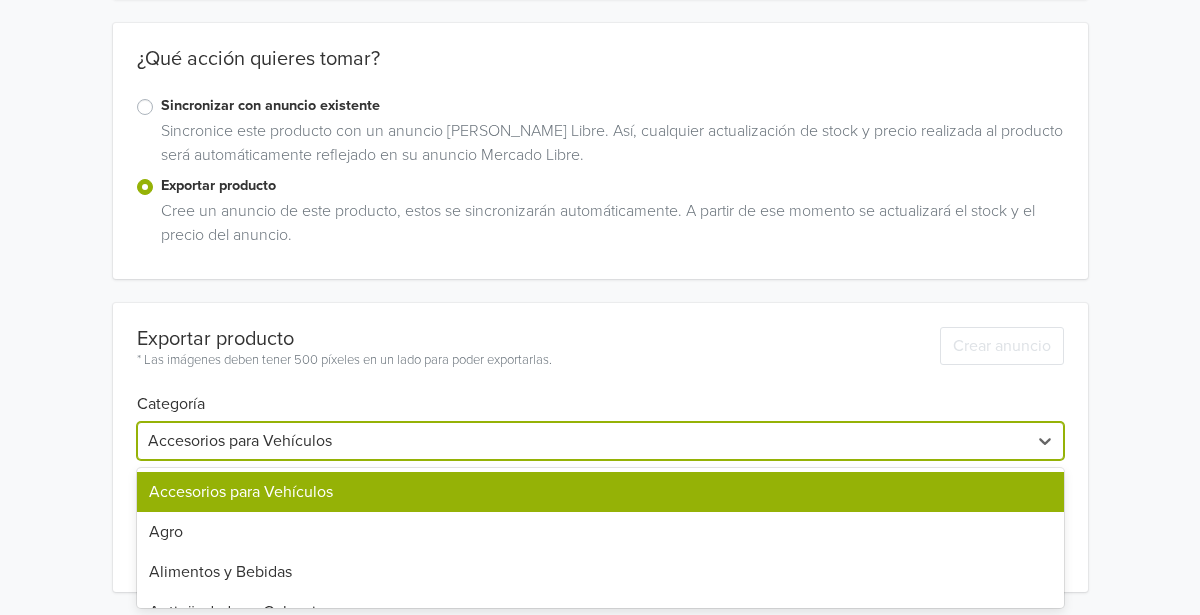click at bounding box center [582, 441] 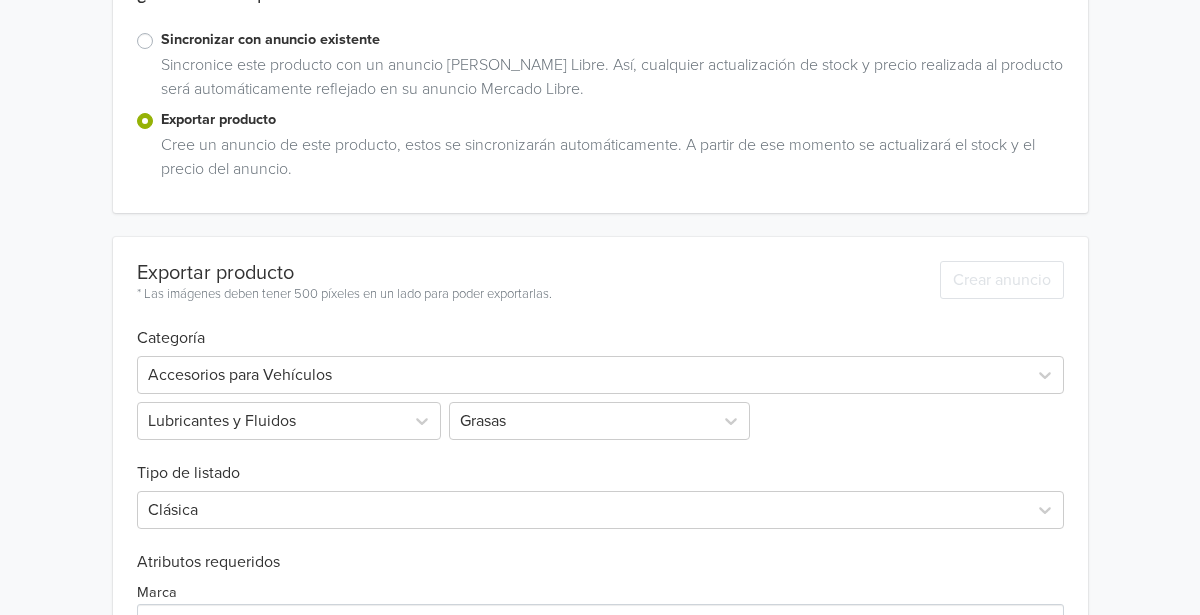 scroll, scrollTop: 650, scrollLeft: 0, axis: vertical 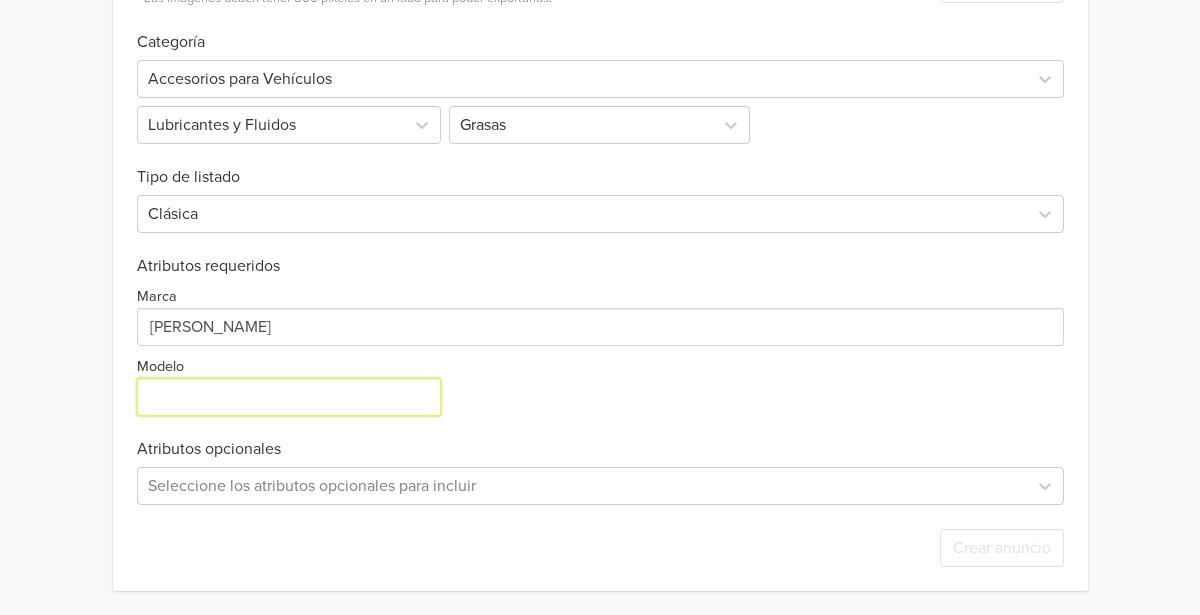click on "Modelo" at bounding box center [289, 397] 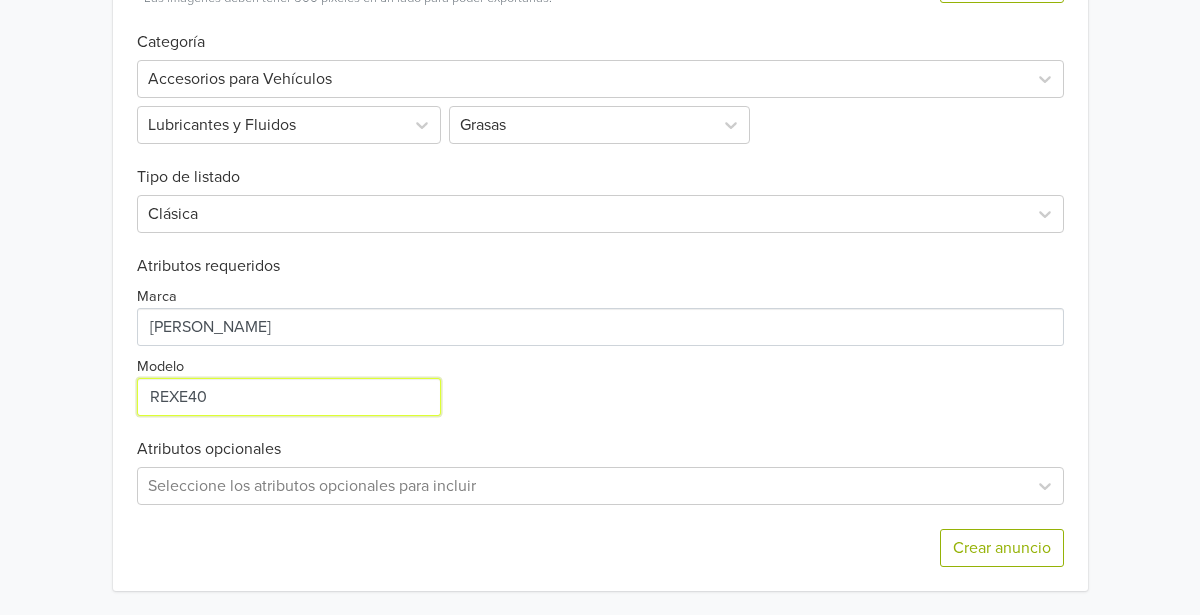 click on "Modelo" at bounding box center (289, 397) 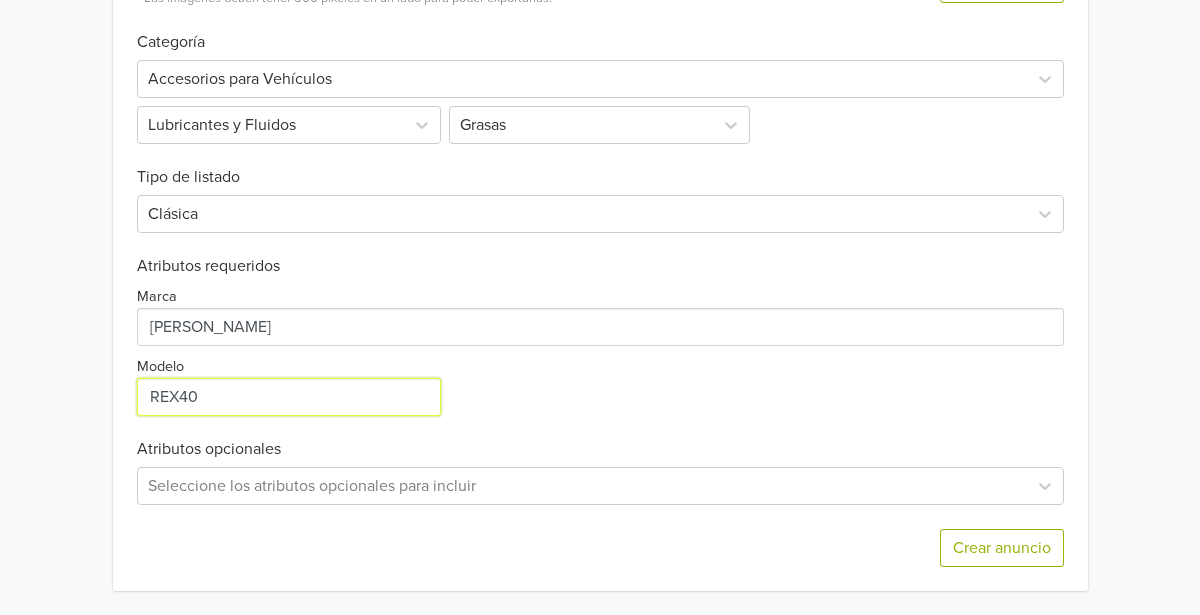 type on "REX40" 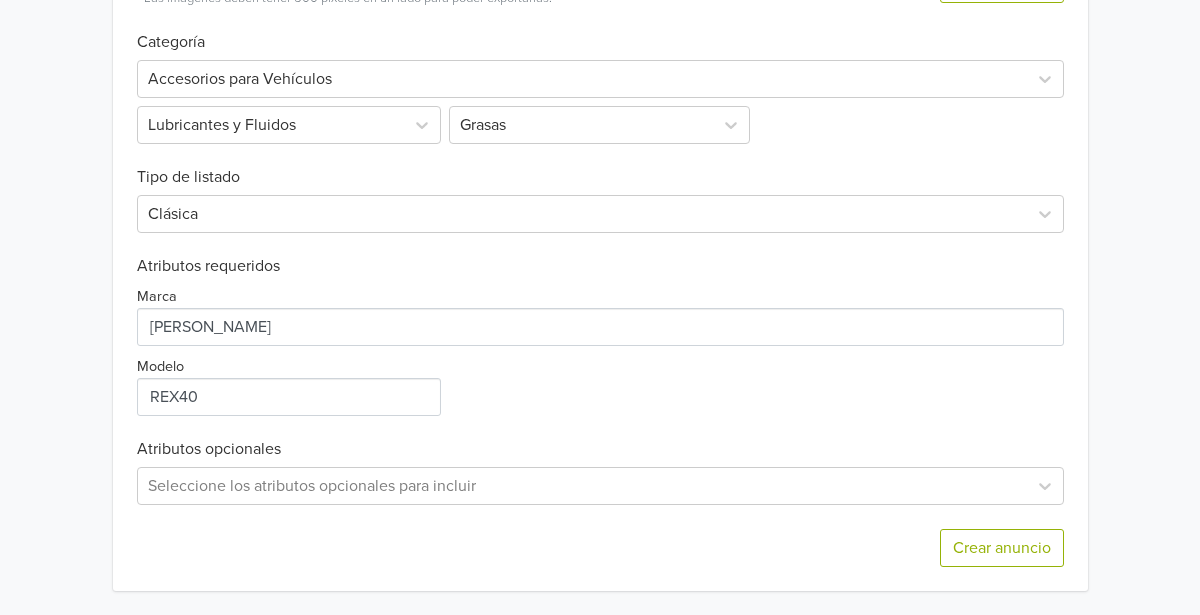 click on "Marca Modelo" at bounding box center (600, 346) 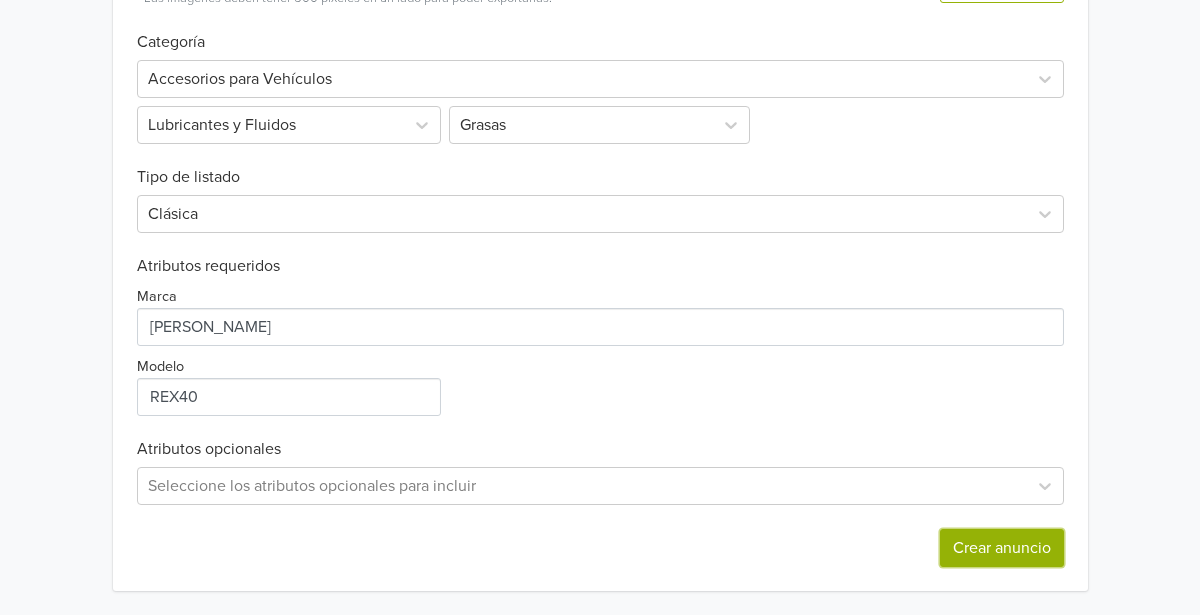 click on "Crear anuncio" at bounding box center [1002, 548] 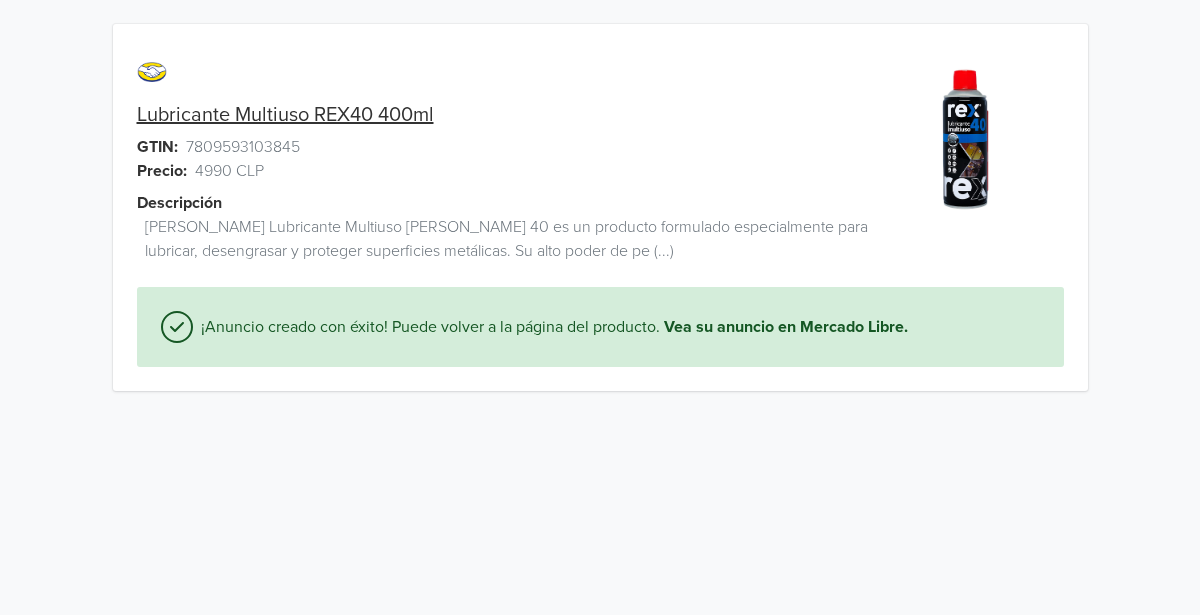scroll, scrollTop: 0, scrollLeft: 0, axis: both 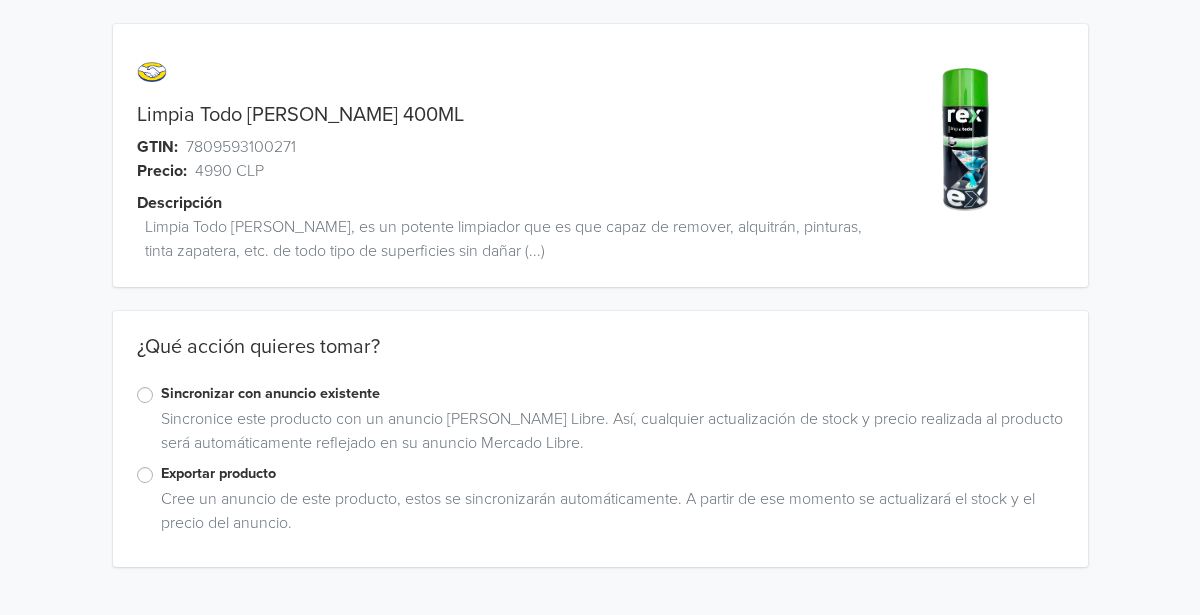 click on "Exportar producto" at bounding box center [600, 475] 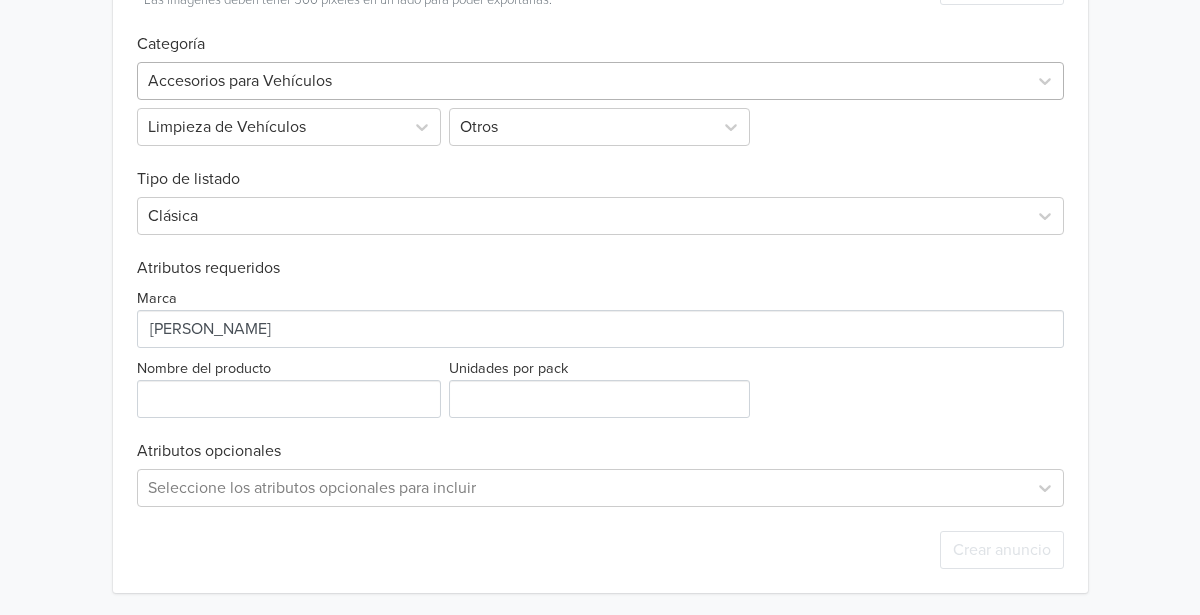 scroll, scrollTop: 650, scrollLeft: 0, axis: vertical 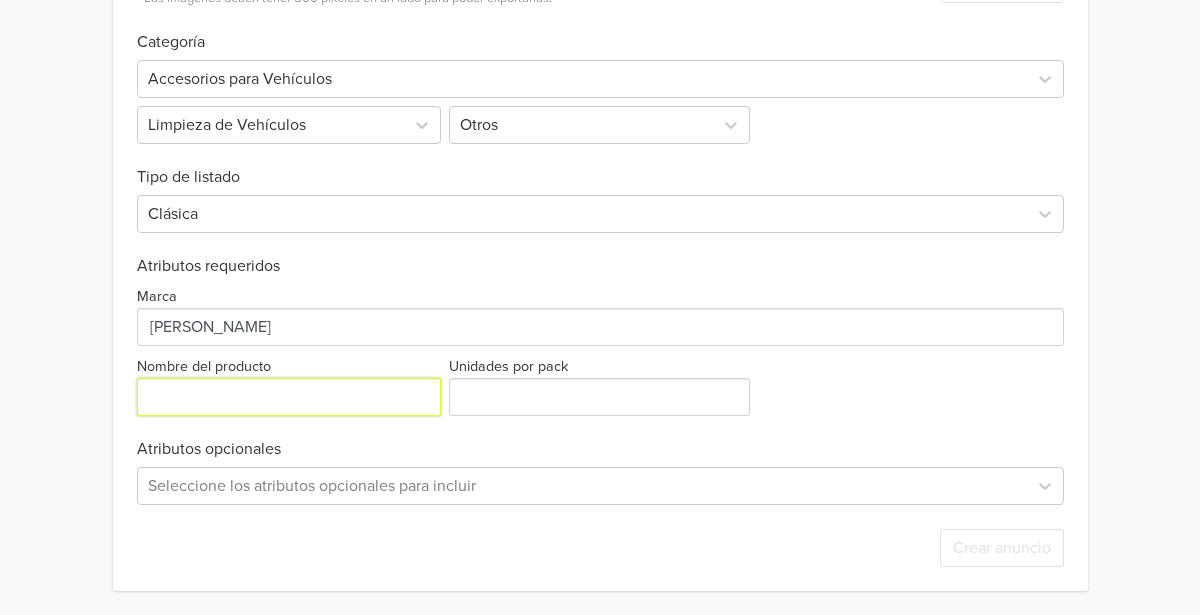 click on "Nombre del producto" at bounding box center [289, 397] 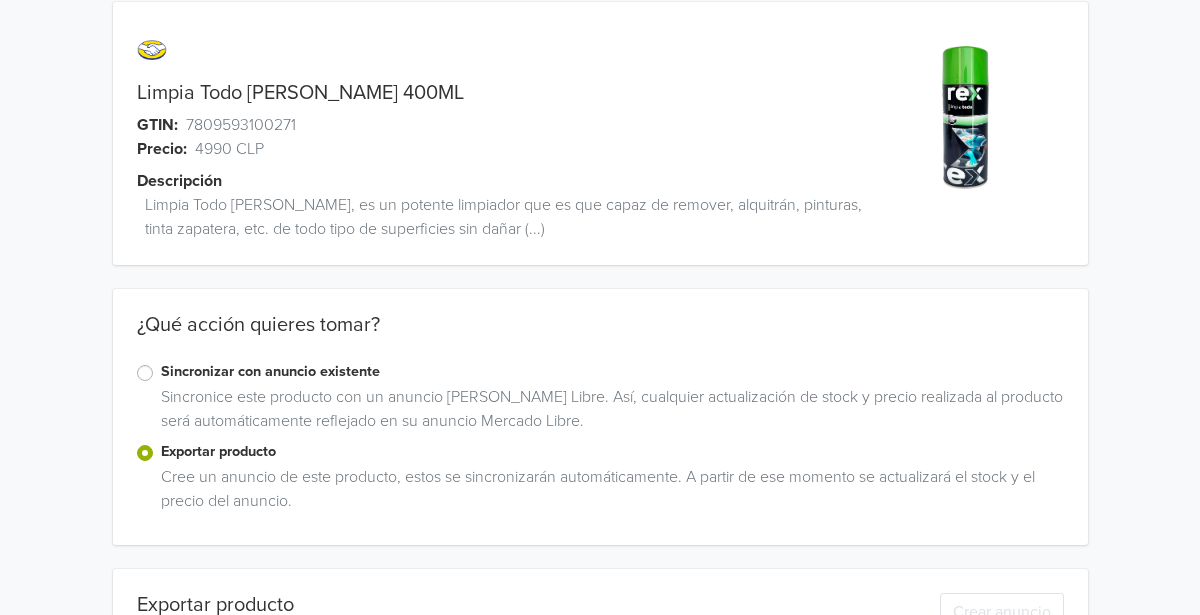 scroll, scrollTop: 0, scrollLeft: 0, axis: both 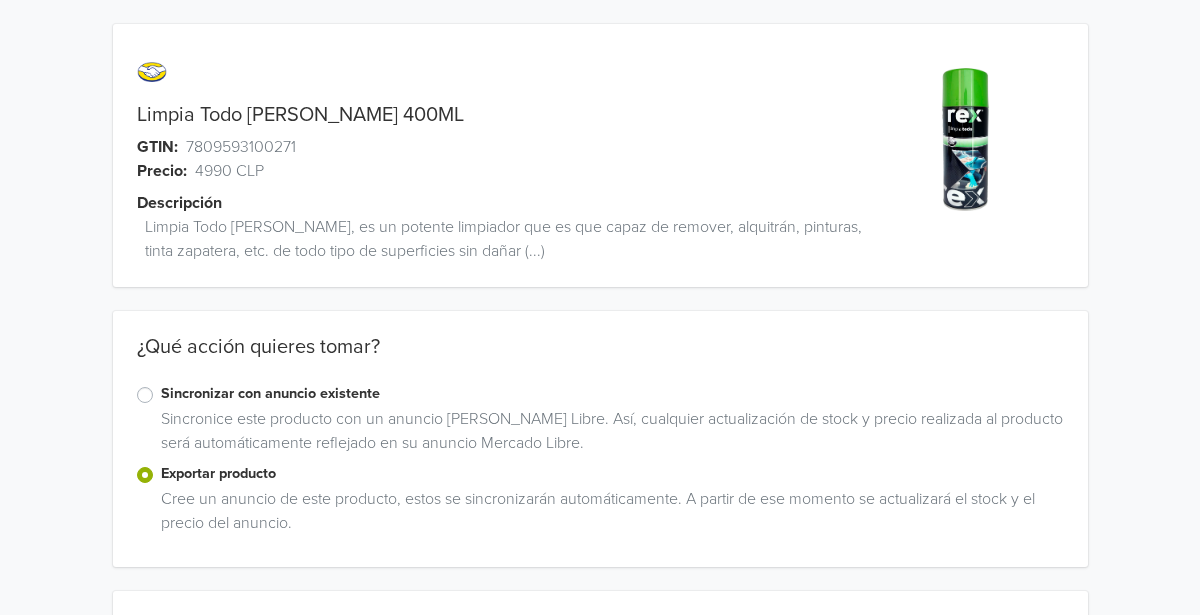 click on "Limpia Todo [PERSON_NAME] 400ML" at bounding box center (300, 115) 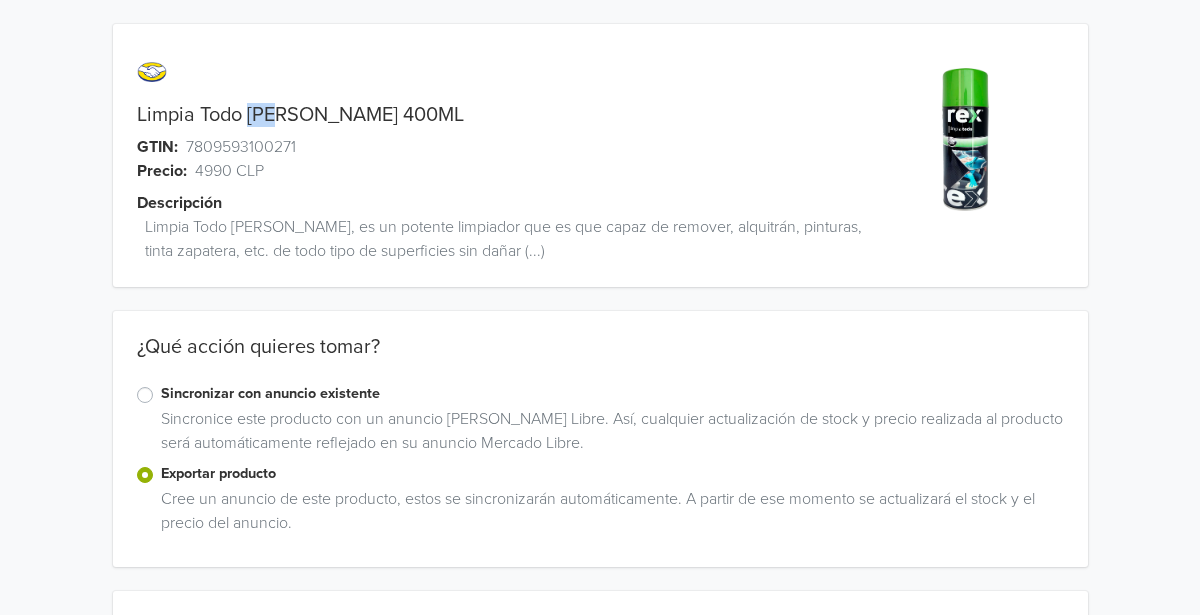 click on "Limpia Todo [PERSON_NAME] 400ML" at bounding box center (300, 115) 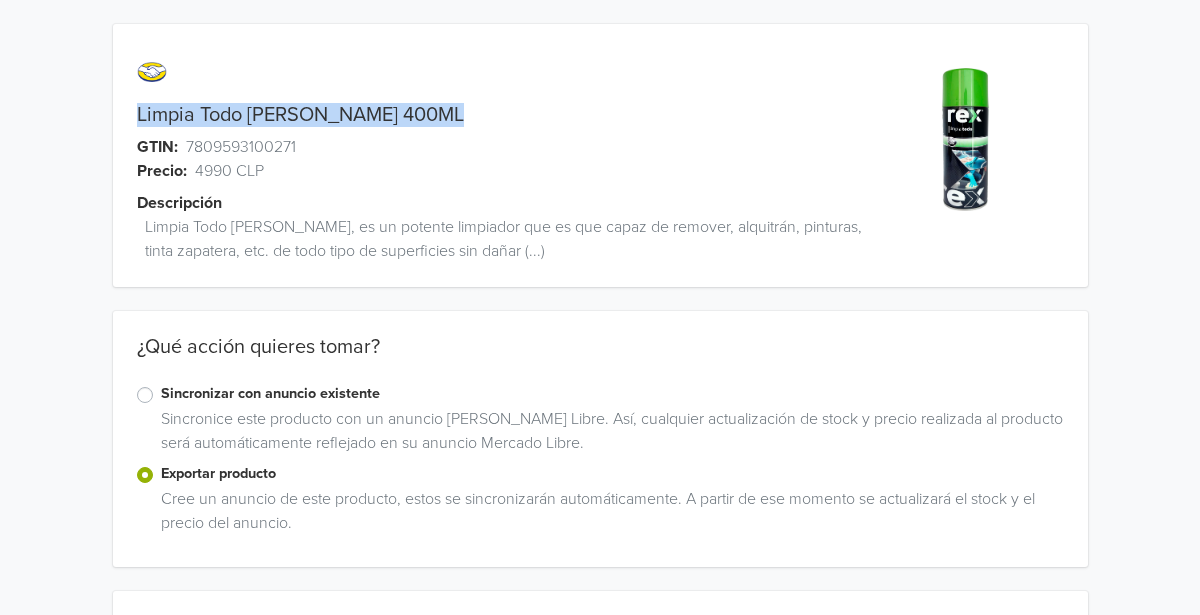click on "Limpia Todo [PERSON_NAME] 400ML" at bounding box center (300, 115) 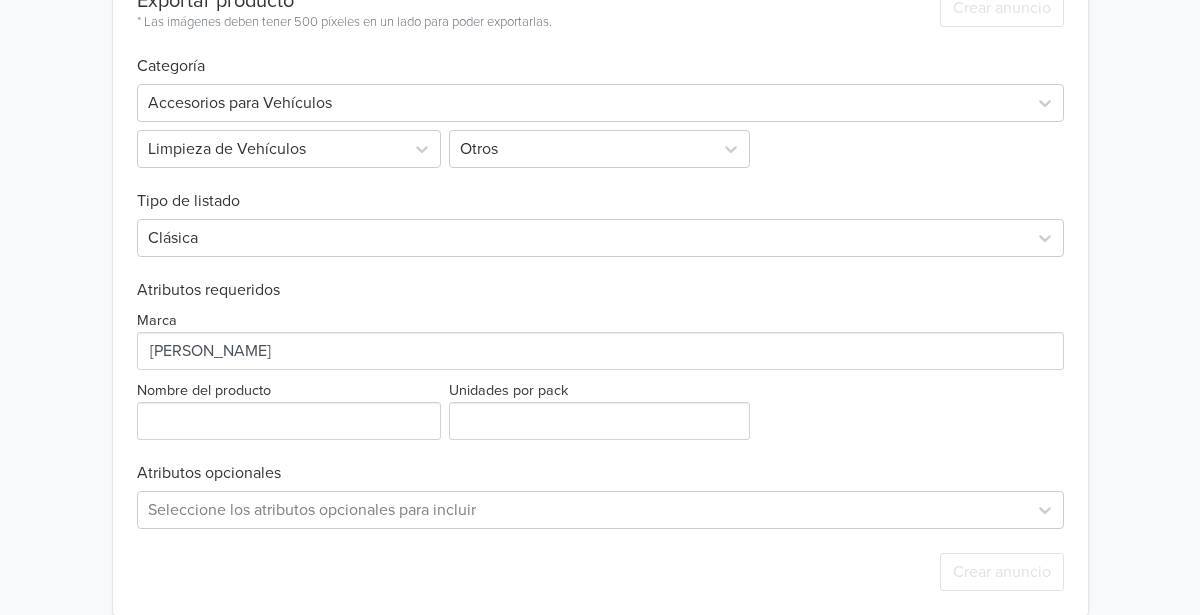 scroll, scrollTop: 650, scrollLeft: 0, axis: vertical 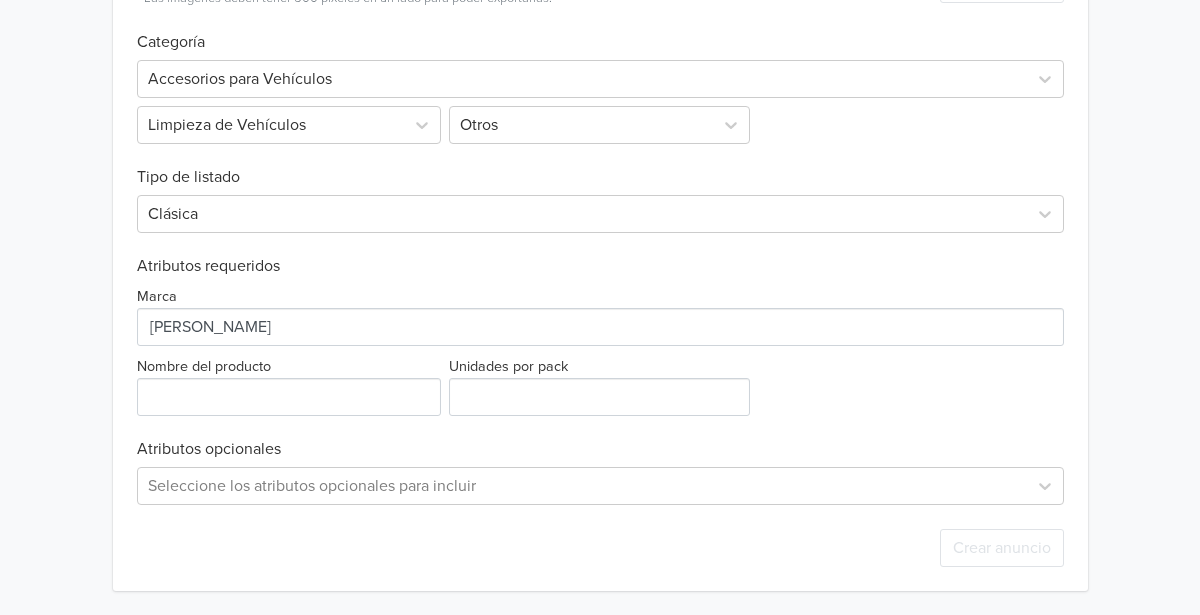 click on "Exportar producto * Las imágenes deben tener 500 píxeles en un lado para poder exportarlas. Crear anuncio Categoría Accesorios para Vehículos Limpieza de Vehículos Otros Tipo de listado Clásica Atributos requeridos Marca Nombre del producto Unidades por pack Atributos opcionales Seleccione los atributos opcionales para incluir Crear anuncio" at bounding box center (600, 266) 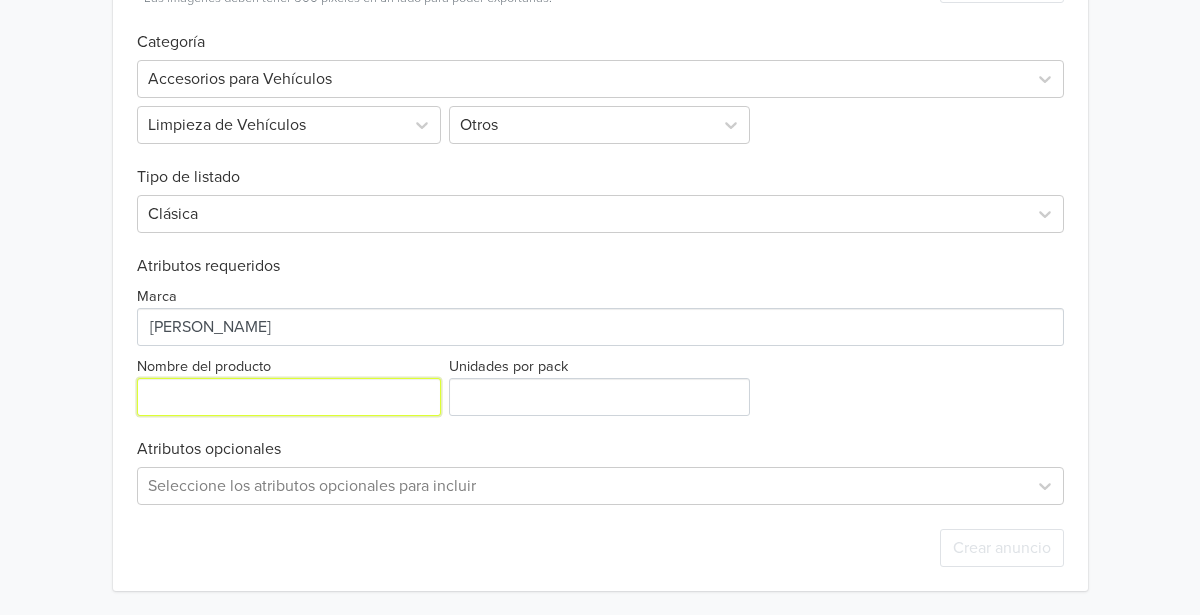 click on "Nombre del producto" at bounding box center (289, 397) 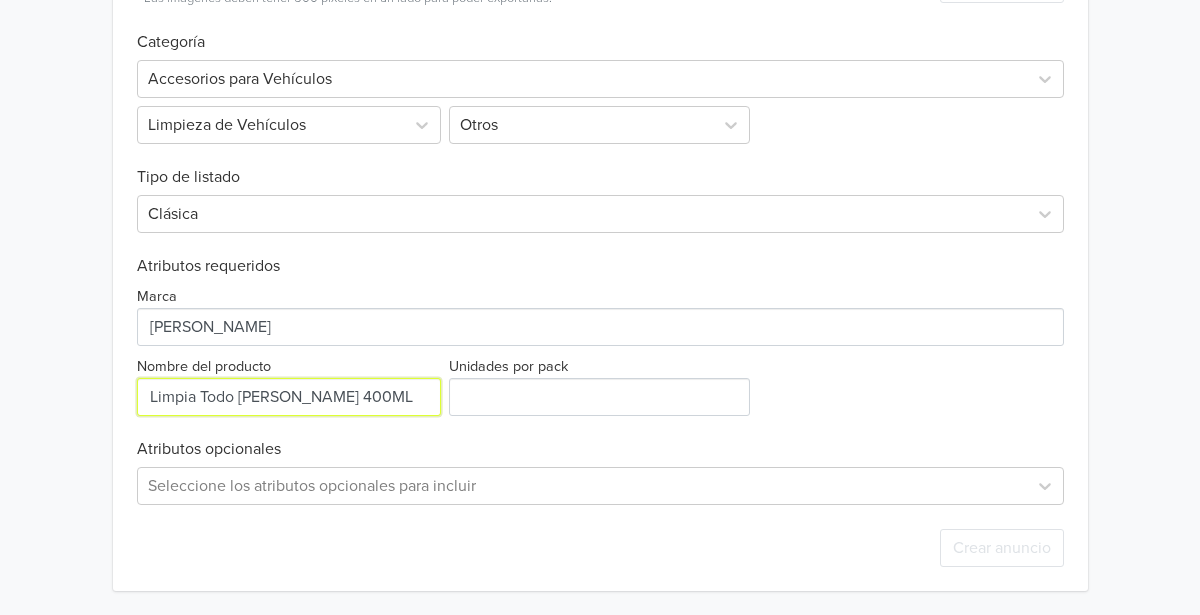 type on "Limpia Todo [PERSON_NAME] 400ML" 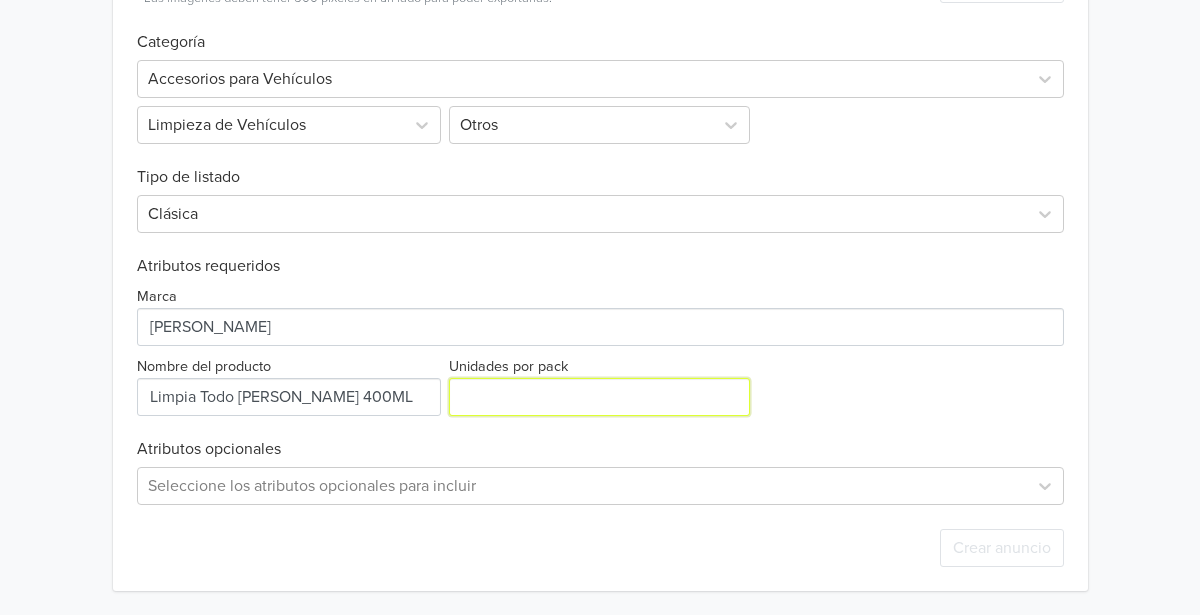 click on "Unidades por pack" at bounding box center (599, 397) 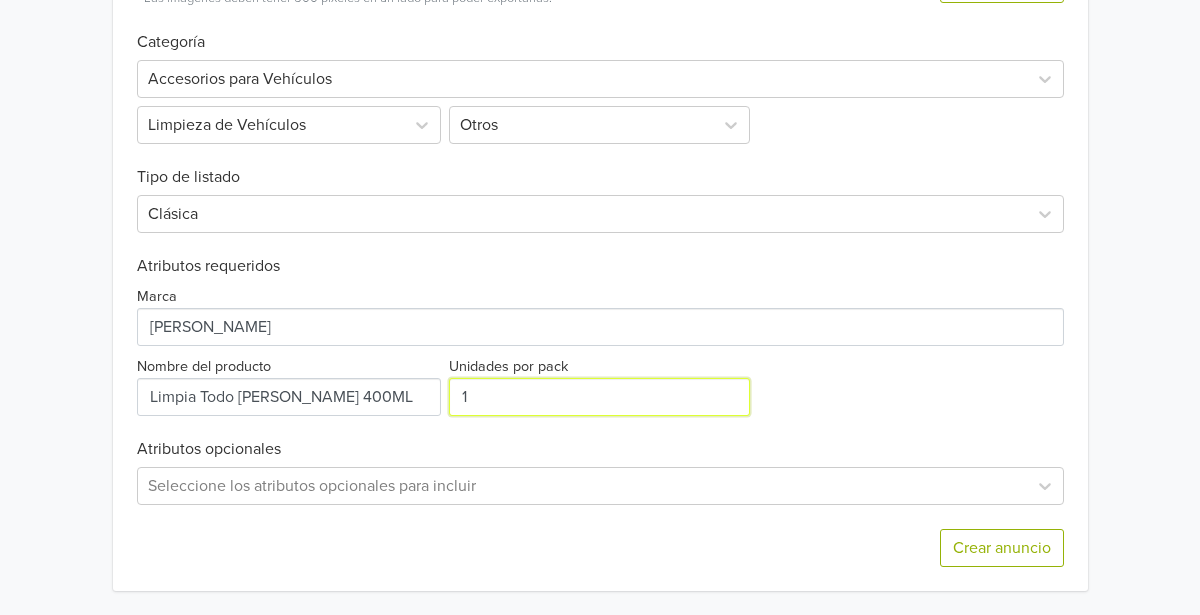 type on "1" 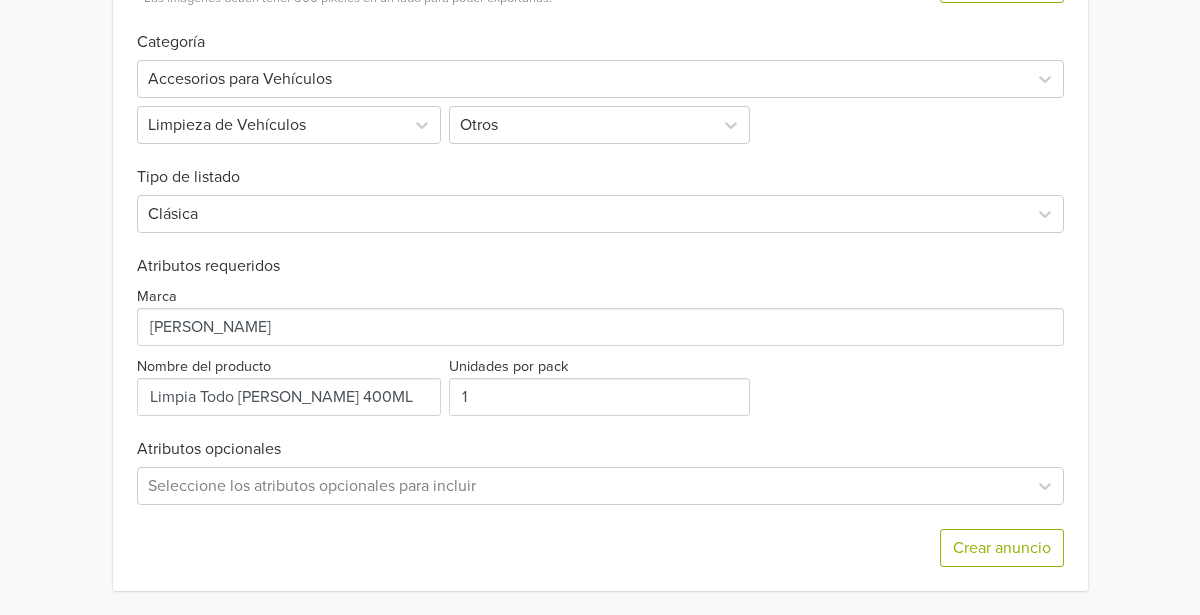 click on "Marca Nombre del producto Unidades por pack 1" at bounding box center [600, 346] 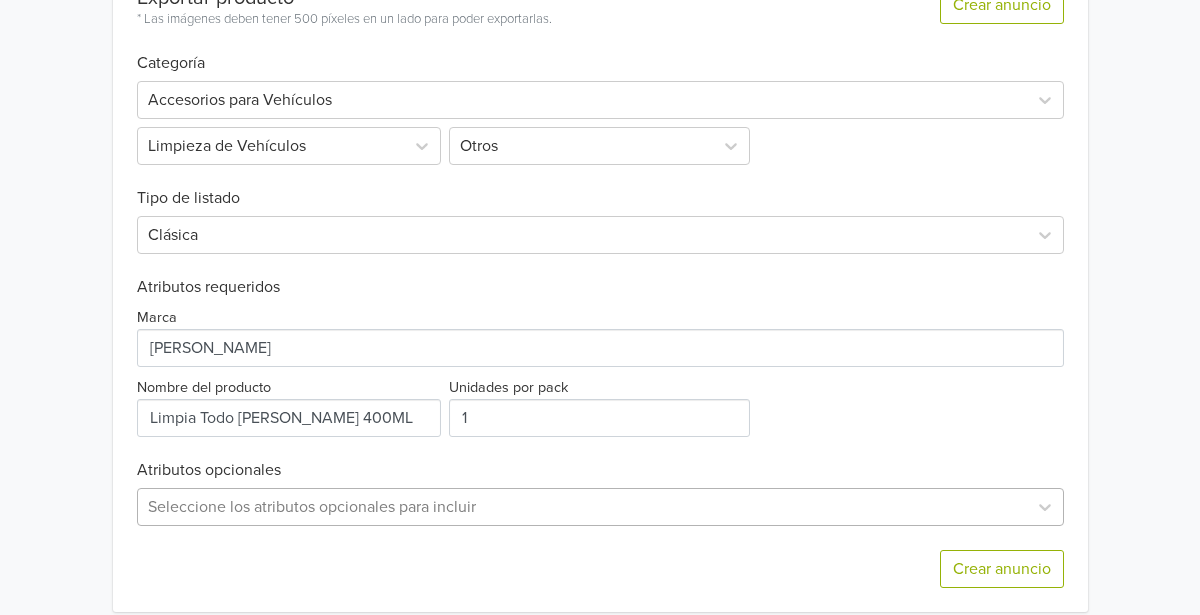 scroll, scrollTop: 650, scrollLeft: 0, axis: vertical 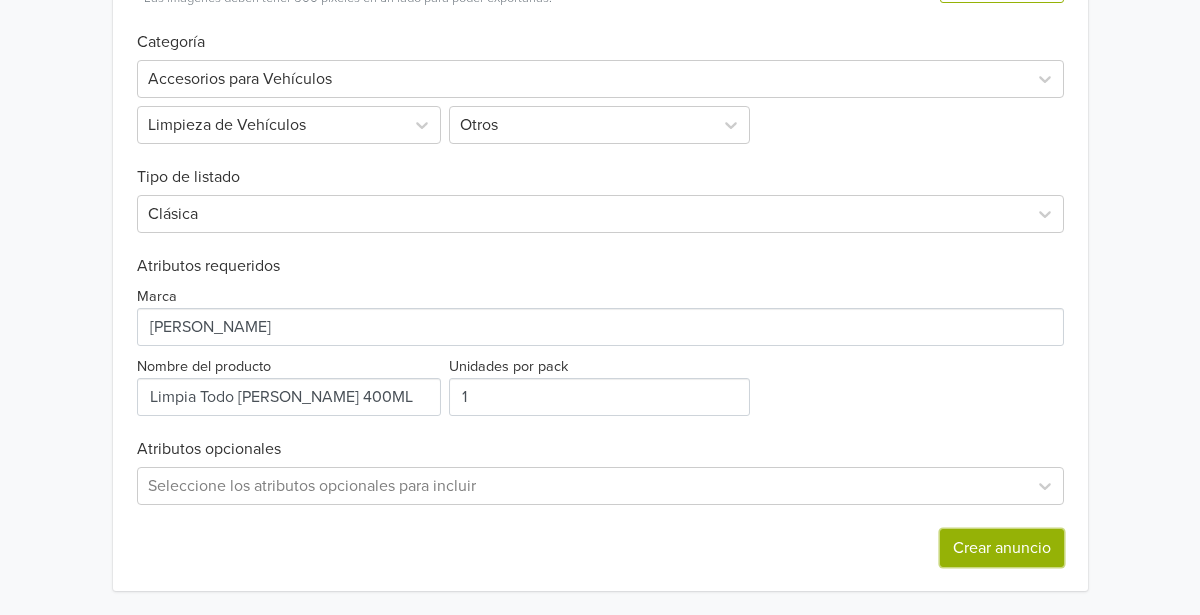 click on "Crear anuncio" at bounding box center (1002, 548) 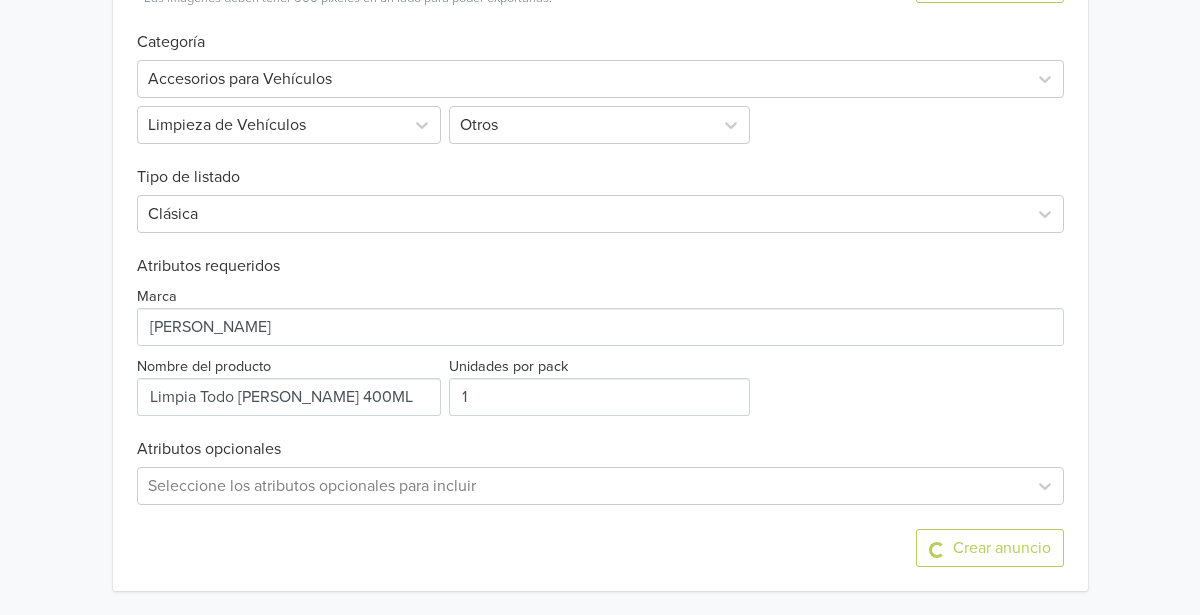 scroll, scrollTop: 0, scrollLeft: 0, axis: both 